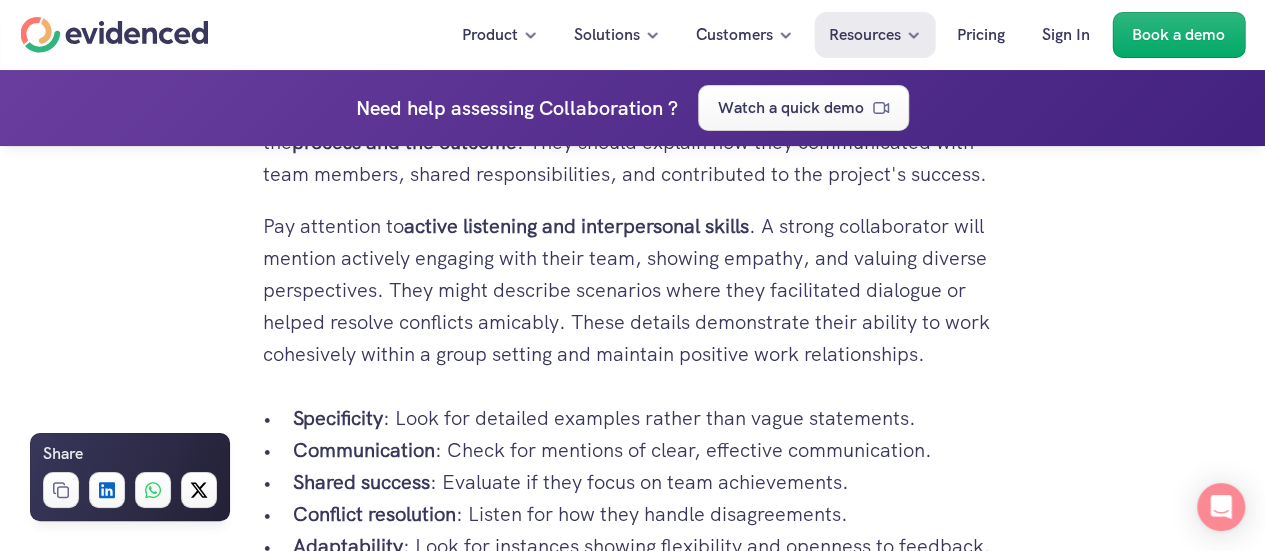 scroll, scrollTop: 7500, scrollLeft: 0, axis: vertical 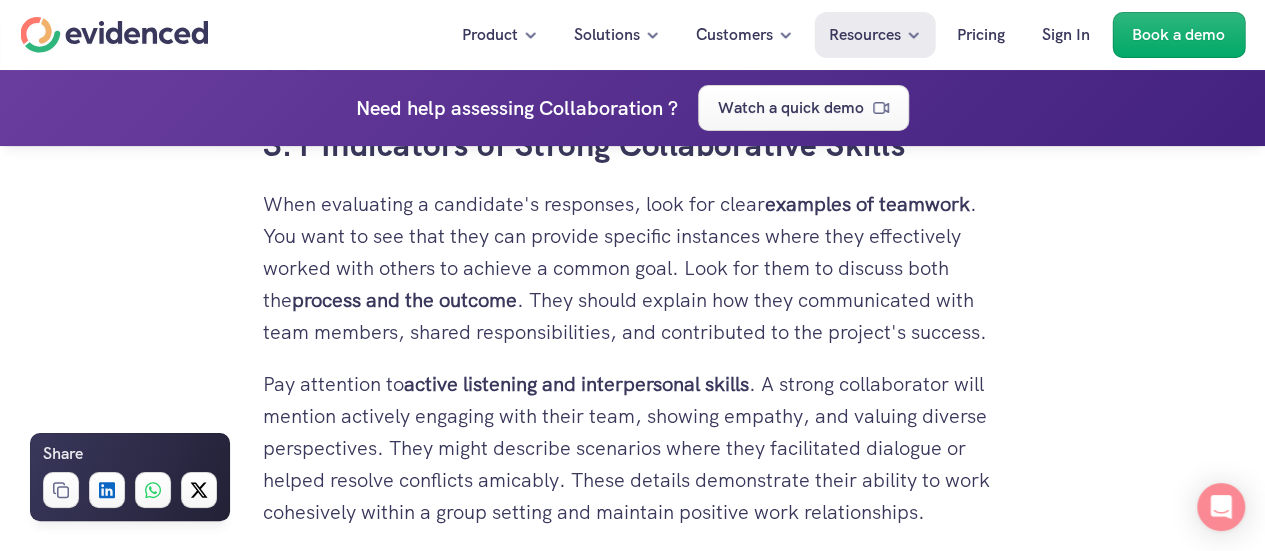 click on "When evaluating a candidate's responses, look for clear  examples of teamwork . You want to see that they can provide specific instances where they effectively worked with others to achieve a common goal. Look for them to discuss both the  process and the outcome . They should explain how they communicated with team members, shared responsibilities, and contributed to the project's success." at bounding box center (633, 268) 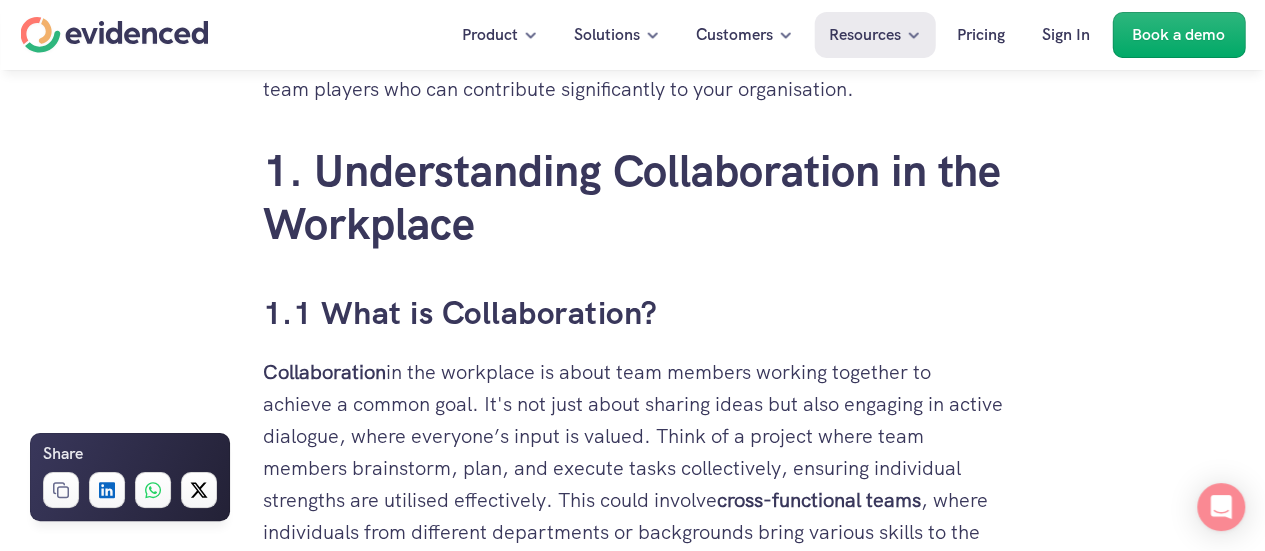 scroll, scrollTop: 1200, scrollLeft: 0, axis: vertical 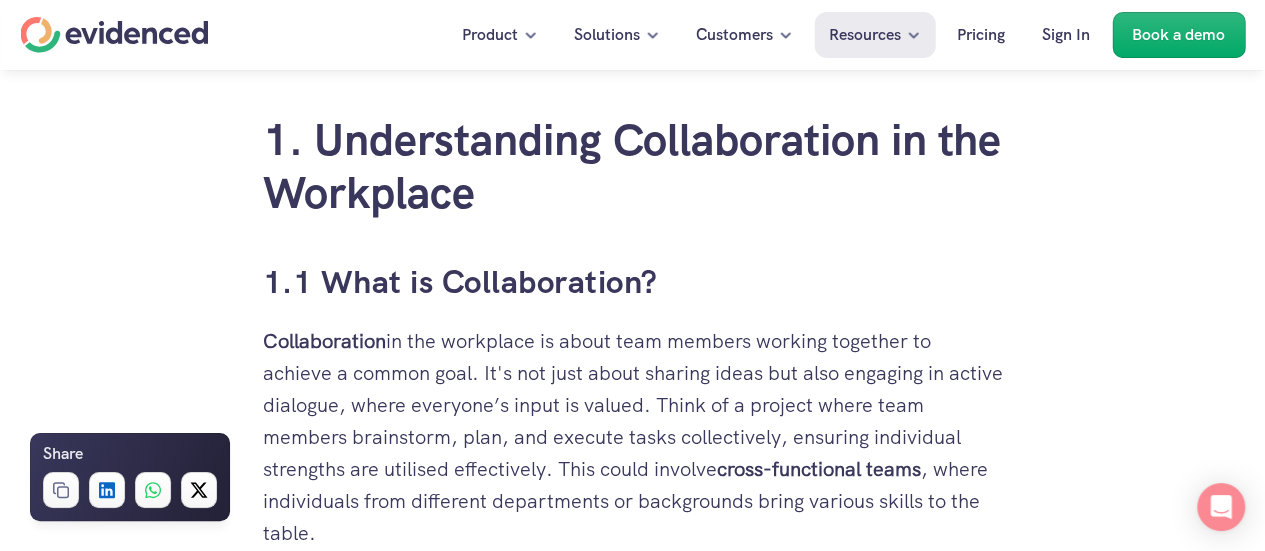 click on "1. Understanding Collaboration in the Workplace" at bounding box center [633, 167] 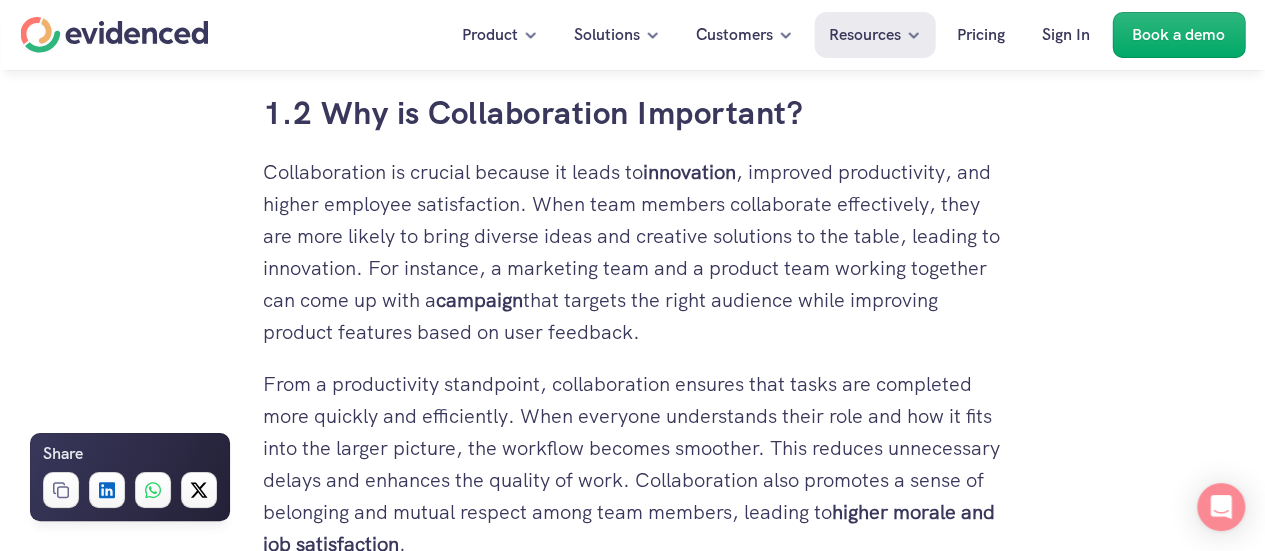 scroll, scrollTop: 2000, scrollLeft: 0, axis: vertical 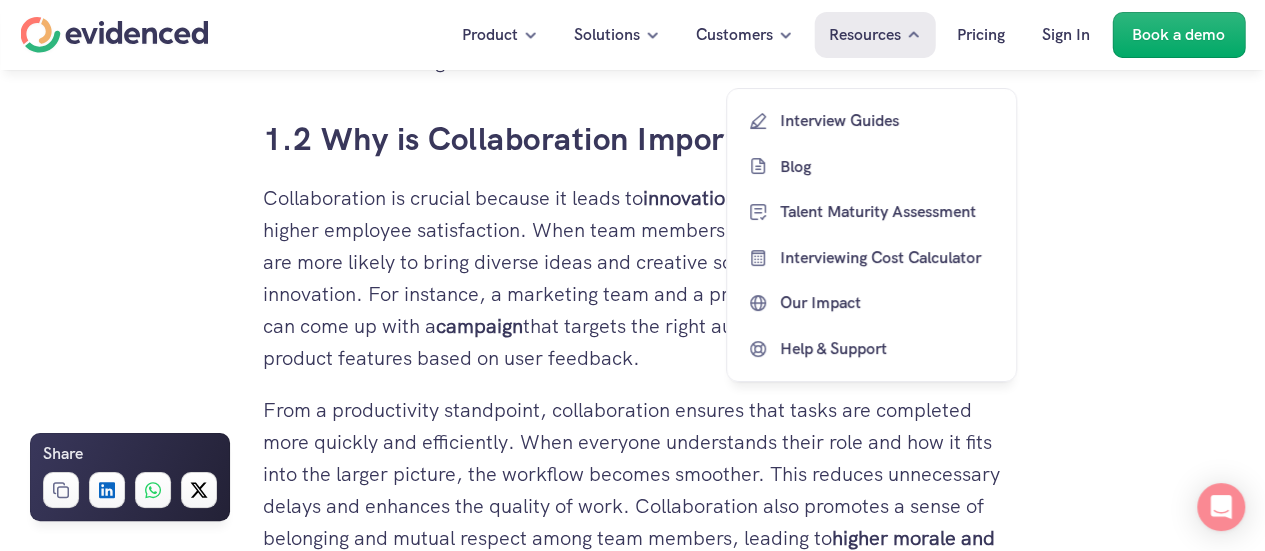 click 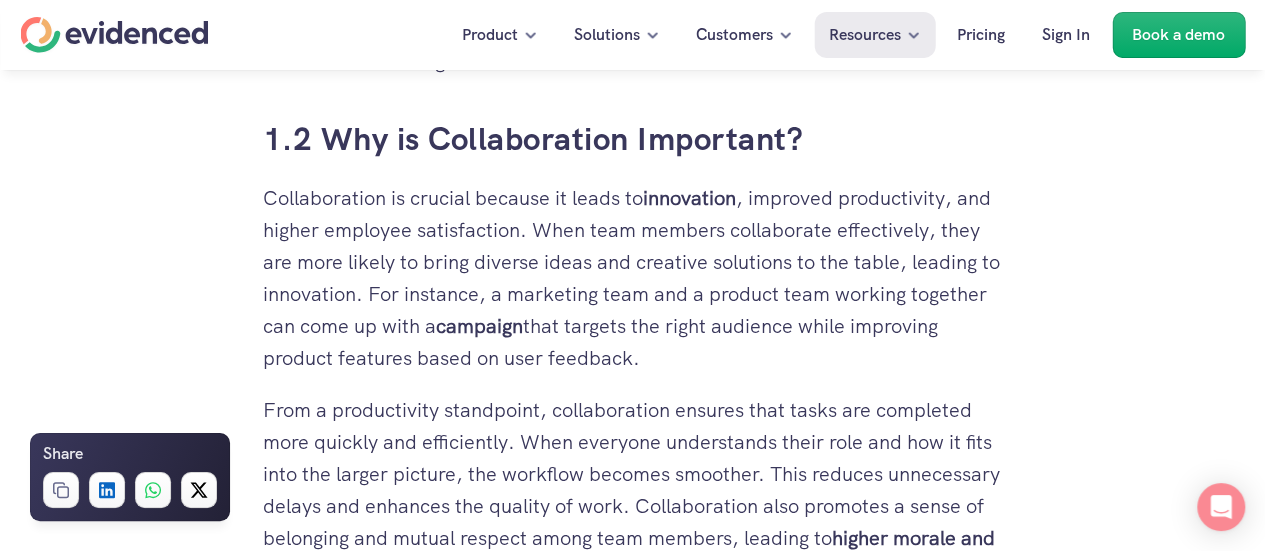 click on "Collaboration is crucial because it leads to  innovation , improved productivity, and higher employee satisfaction. When team members collaborate effectively, they are more likely to bring diverse ideas and creative solutions to the table, leading to innovation. For instance, a marketing team and a product team working together can come up with a  campaign  that targets the right audience while improving product features based on user feedback." at bounding box center (633, 278) 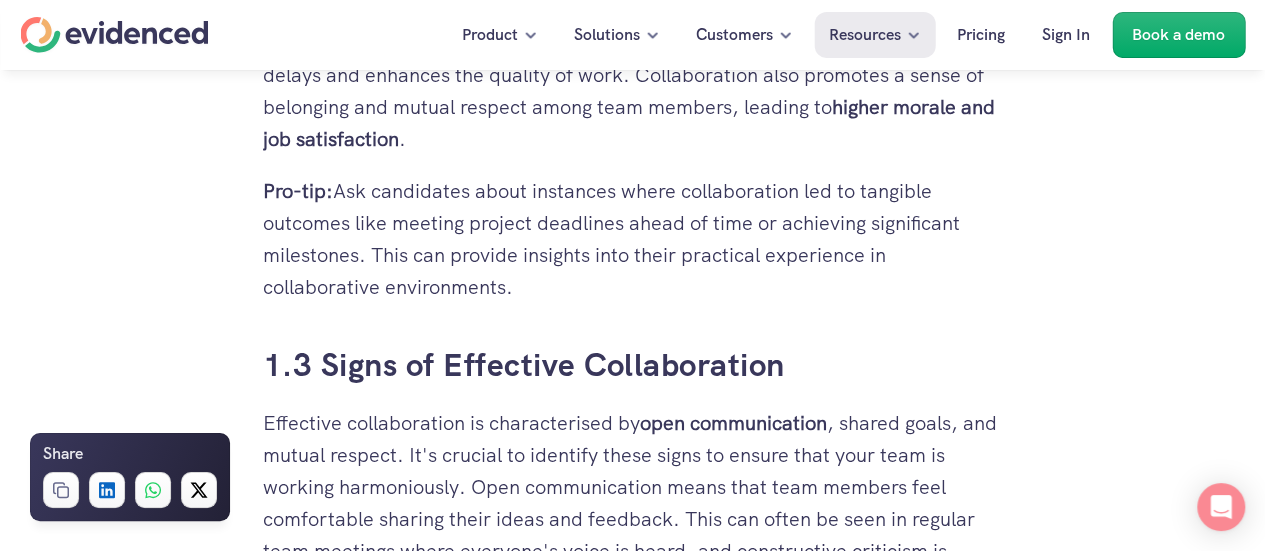 scroll, scrollTop: 2400, scrollLeft: 0, axis: vertical 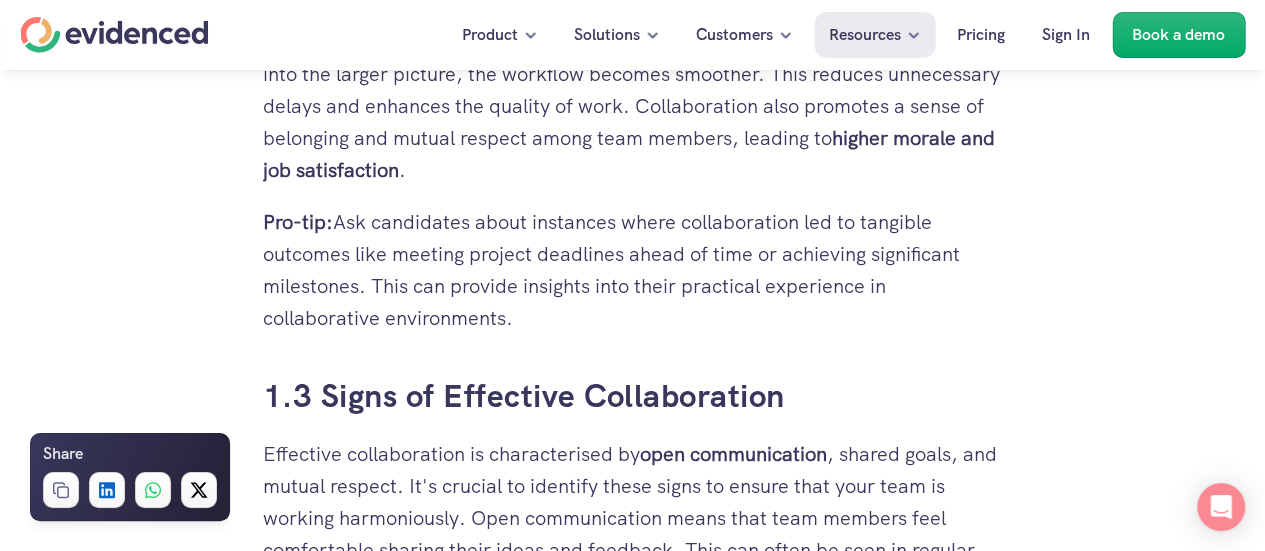 drag, startPoint x: 754, startPoint y: 89, endPoint x: 736, endPoint y: 112, distance: 29.206163 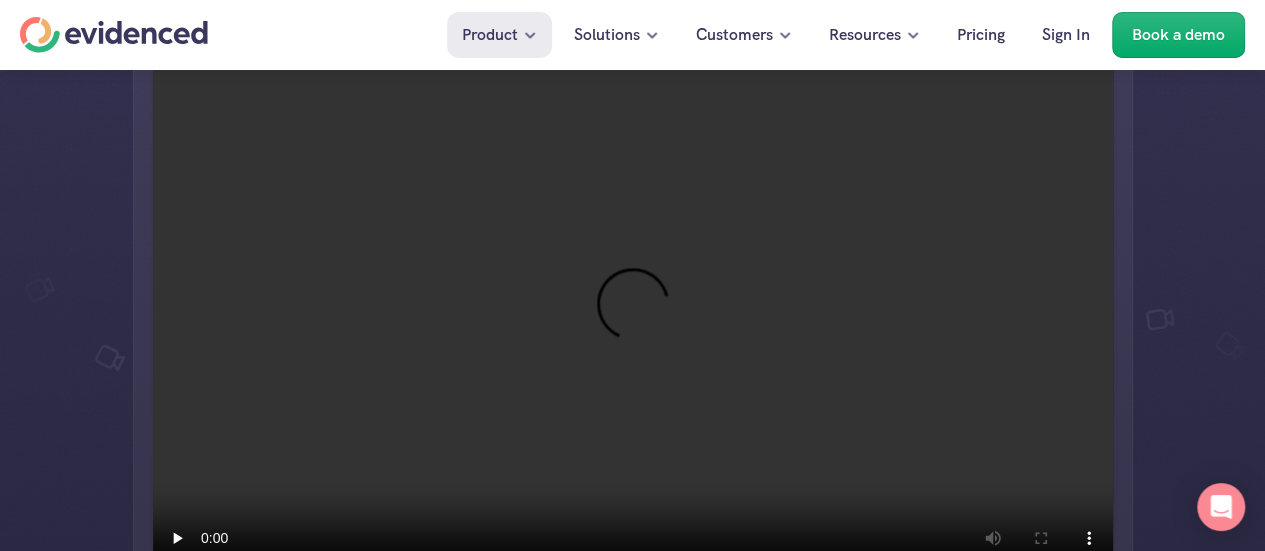 scroll, scrollTop: 0, scrollLeft: 0, axis: both 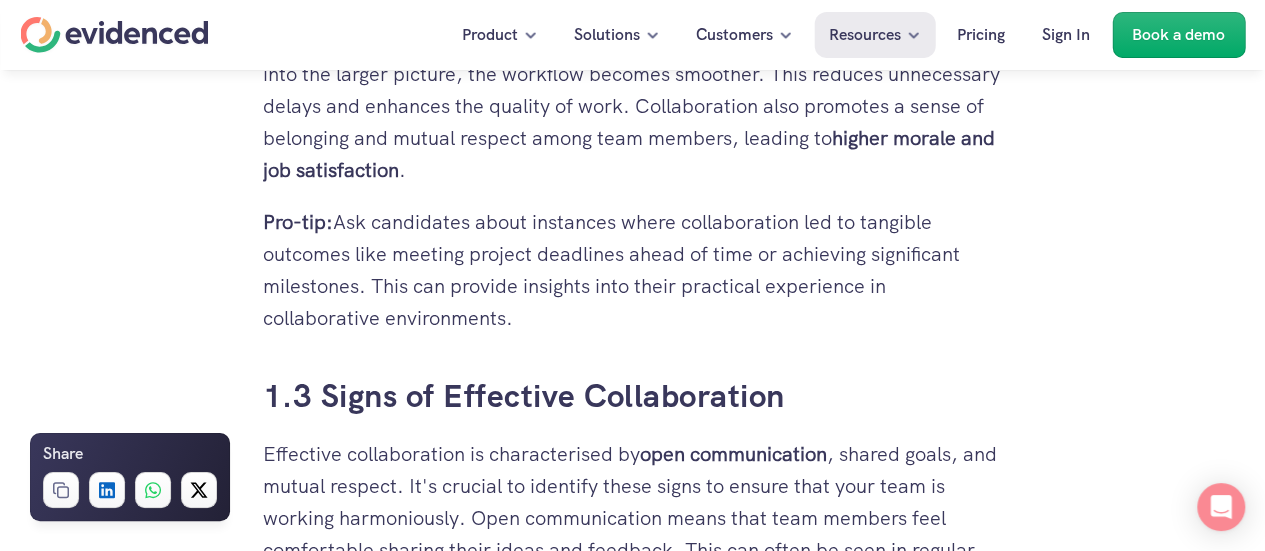 drag, startPoint x: 710, startPoint y: 187, endPoint x: 757, endPoint y: 128, distance: 75.43209 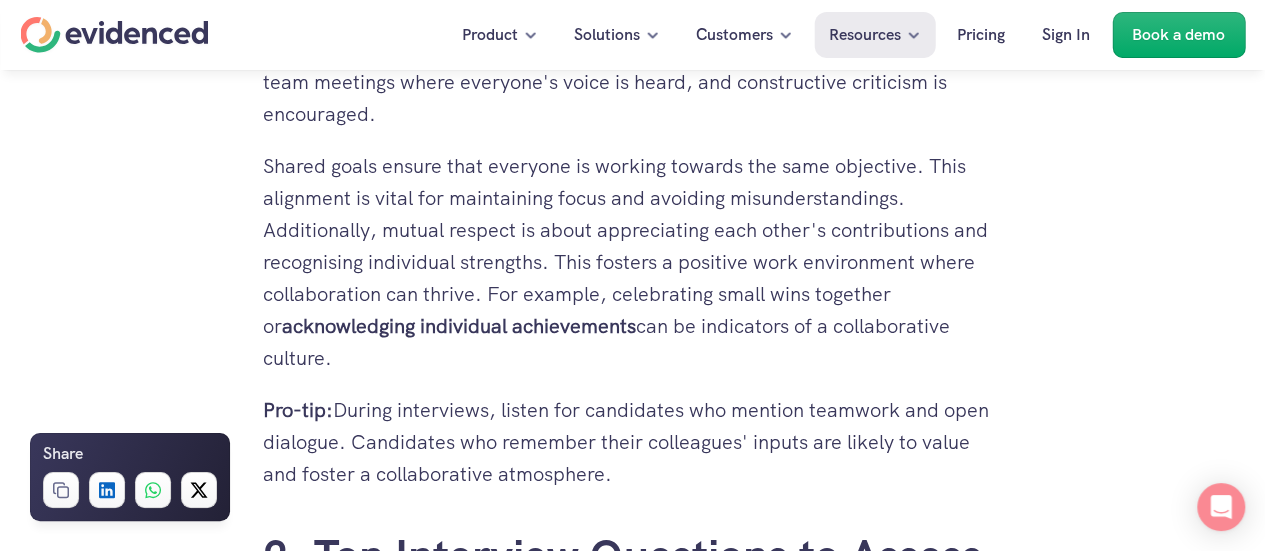 scroll, scrollTop: 2700, scrollLeft: 0, axis: vertical 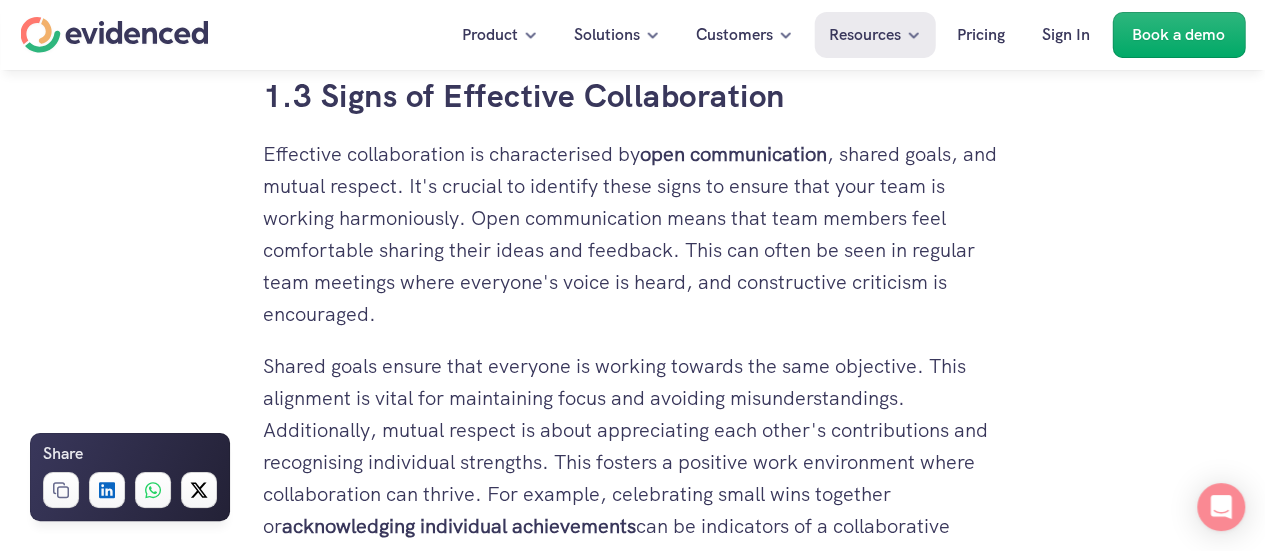 click on "Watch a quick demo" at bounding box center (803, 108) 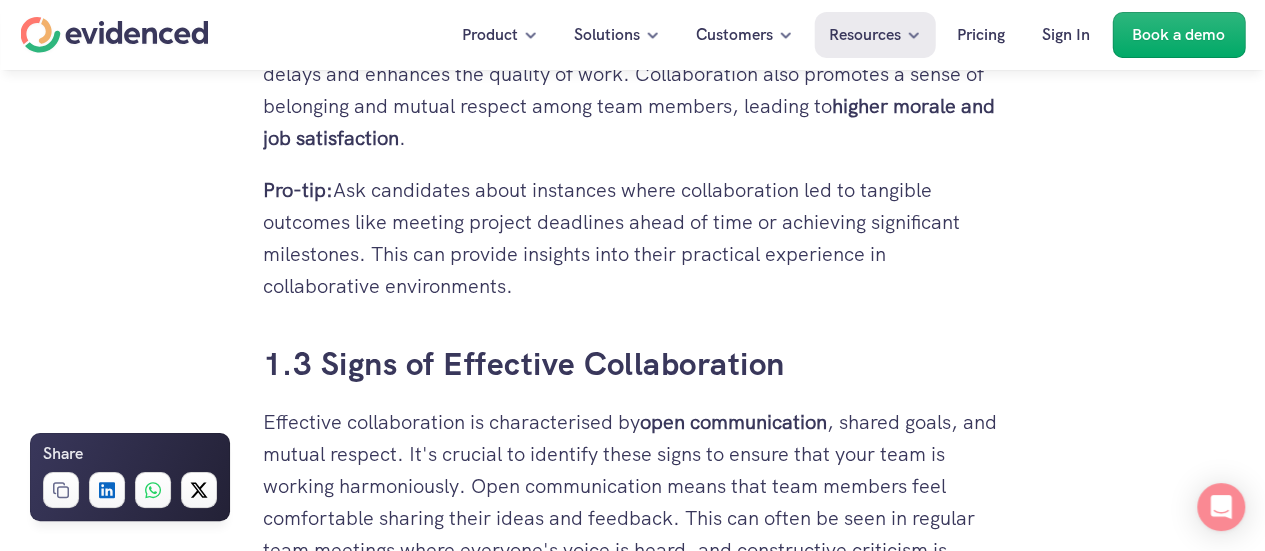 scroll, scrollTop: 2400, scrollLeft: 0, axis: vertical 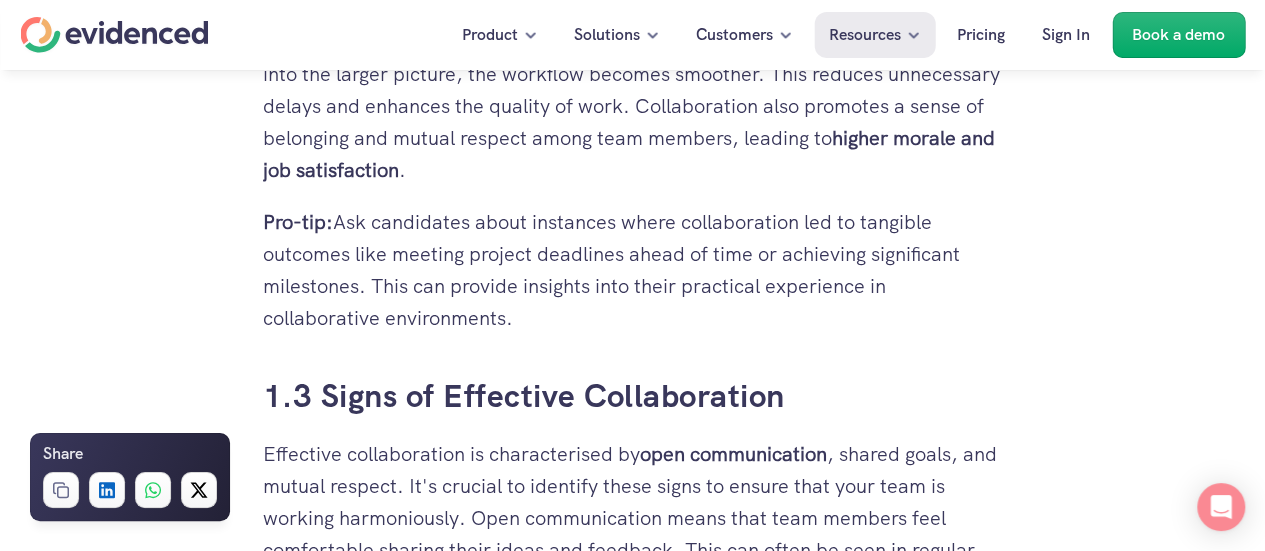 click on "Need help assessing Collaboration ? Watch a quick demo" at bounding box center (632, 108) 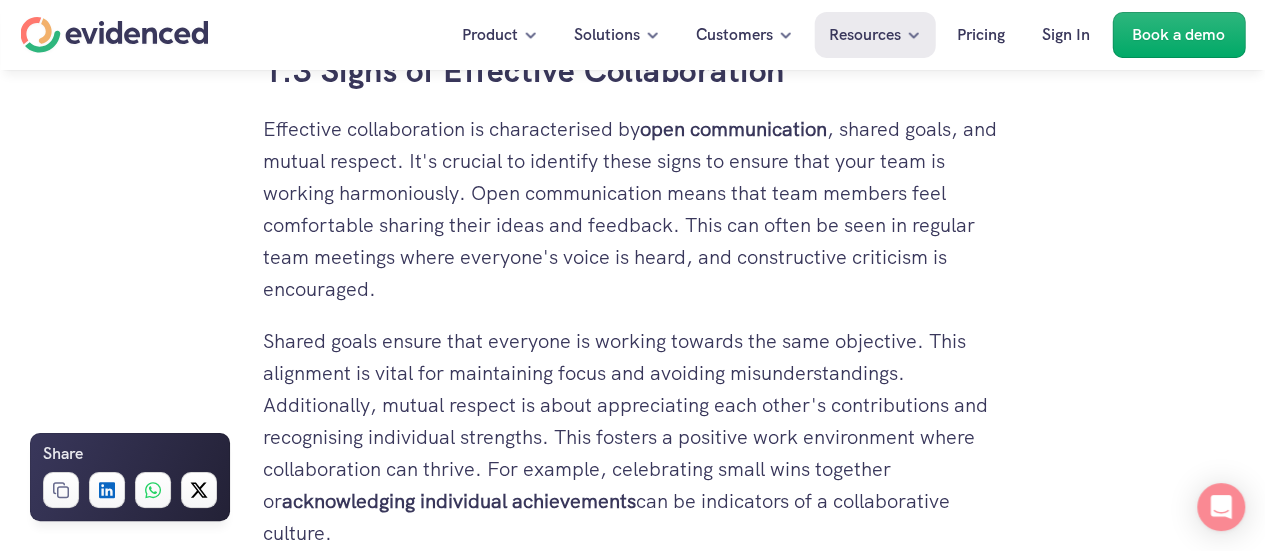 scroll, scrollTop: 2700, scrollLeft: 0, axis: vertical 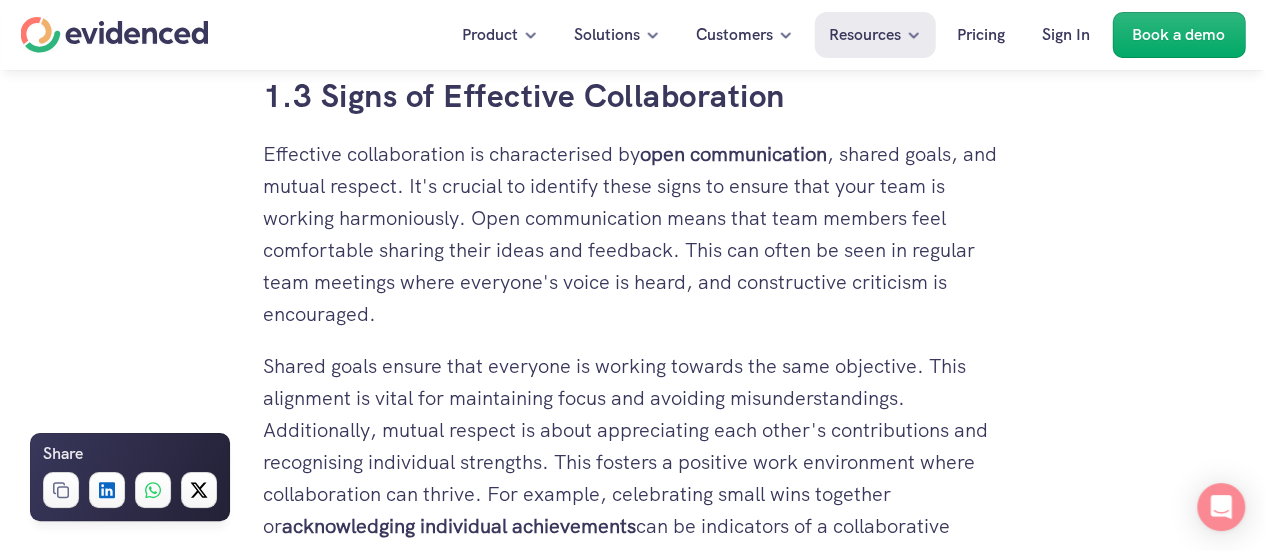 drag, startPoint x: 844, startPoint y: 249, endPoint x: 931, endPoint y: 308, distance: 105.11898 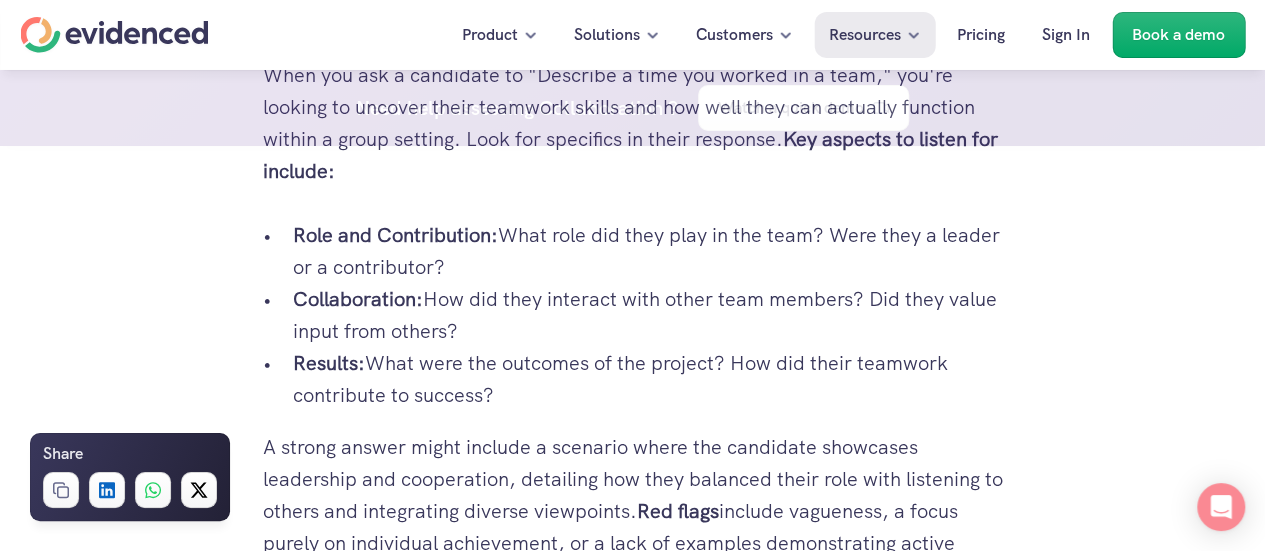 scroll, scrollTop: 3600, scrollLeft: 0, axis: vertical 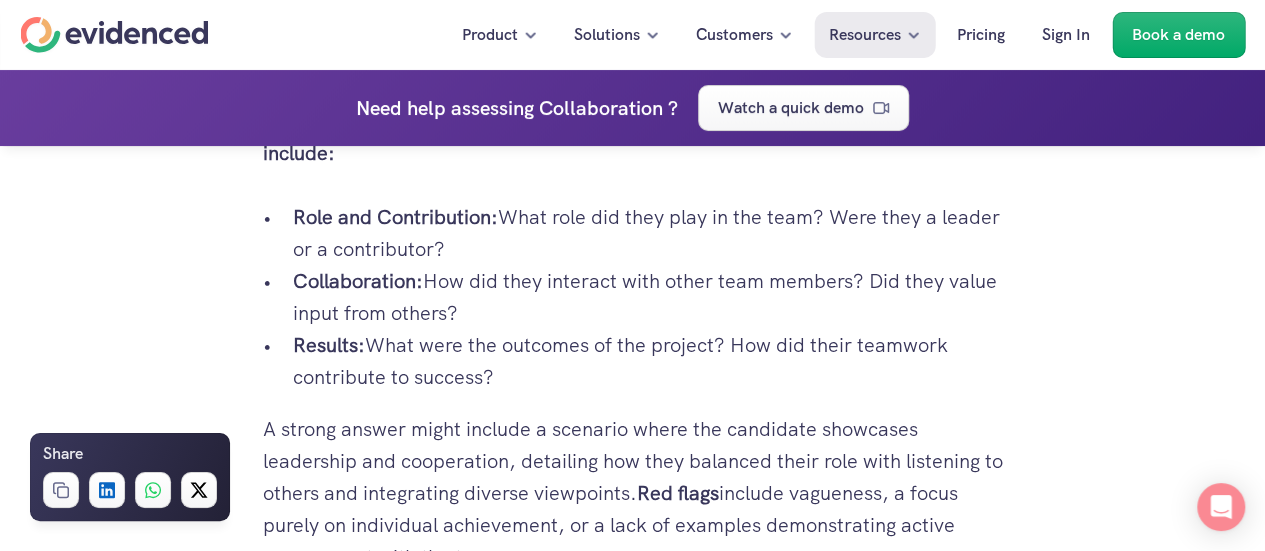 drag, startPoint x: 295, startPoint y: 211, endPoint x: 553, endPoint y: 383, distance: 310.07742 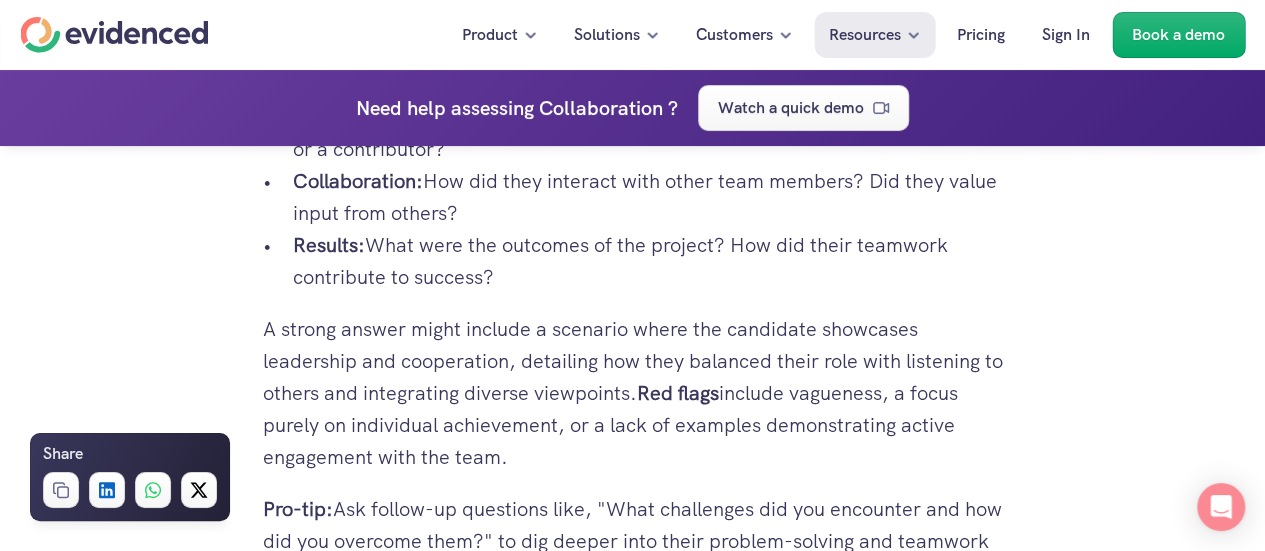 scroll, scrollTop: 3800, scrollLeft: 0, axis: vertical 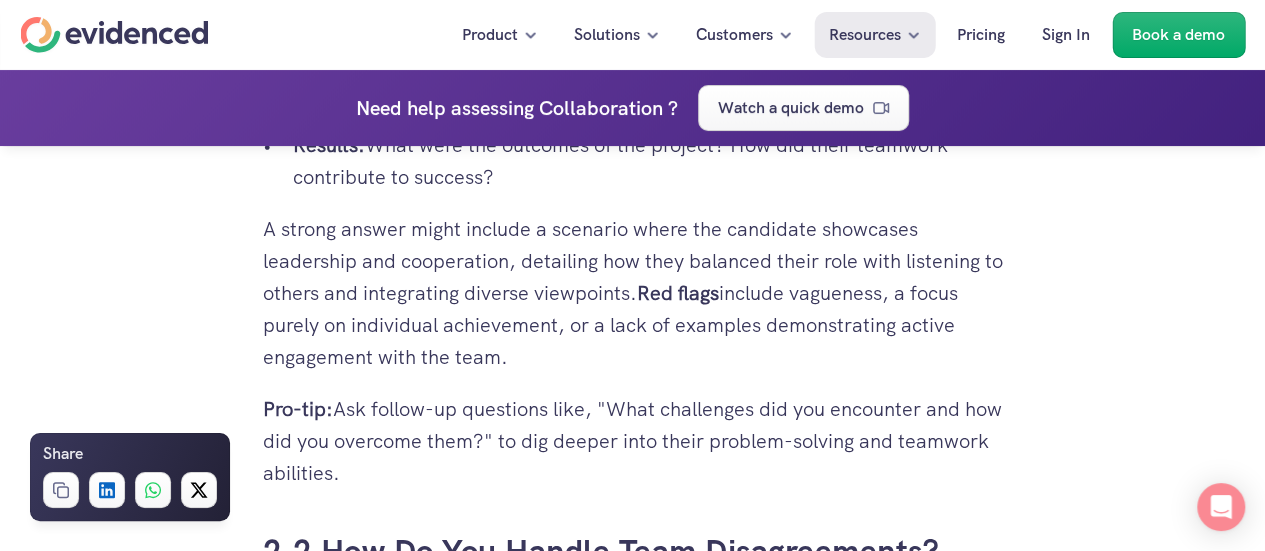 drag, startPoint x: 671, startPoint y: 286, endPoint x: 678, endPoint y: 351, distance: 65.37584 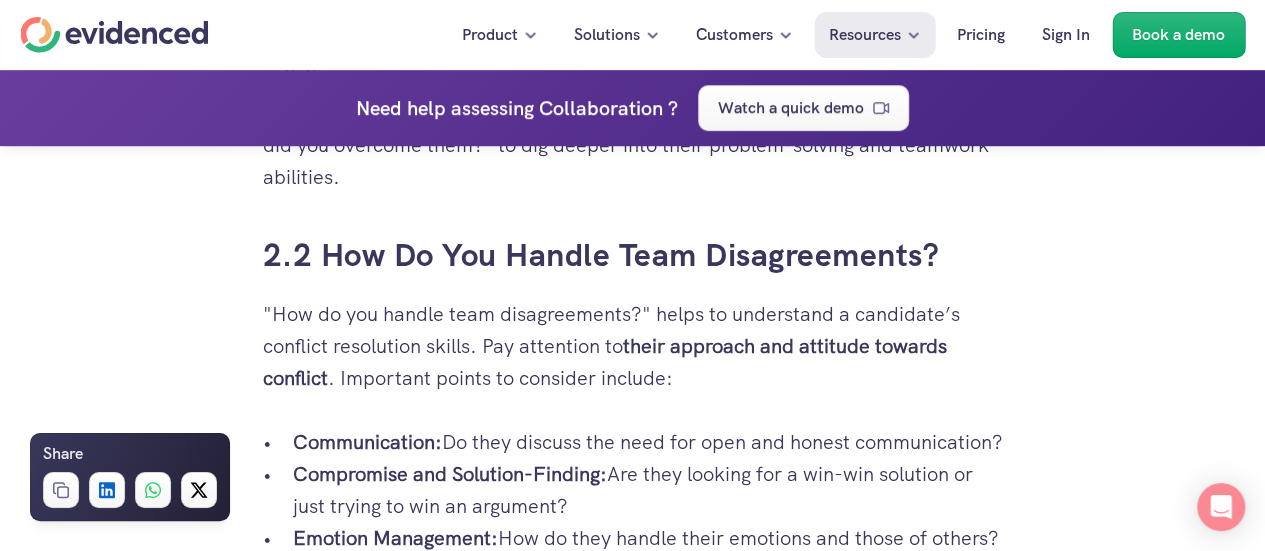 scroll, scrollTop: 4100, scrollLeft: 0, axis: vertical 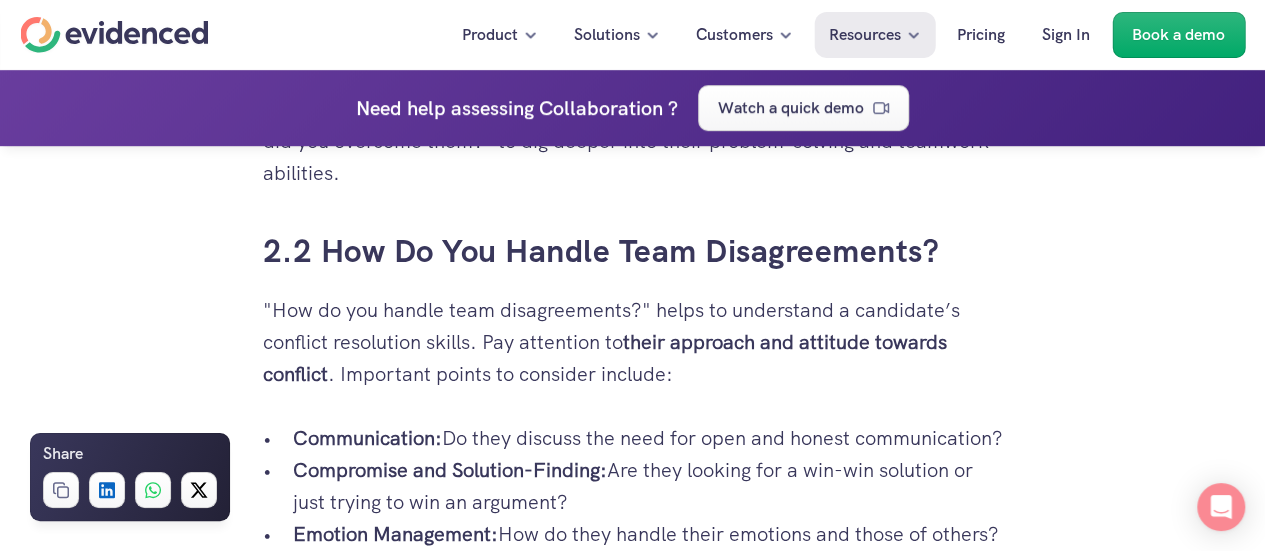 drag, startPoint x: 323, startPoint y: 251, endPoint x: 978, endPoint y: 246, distance: 655.0191 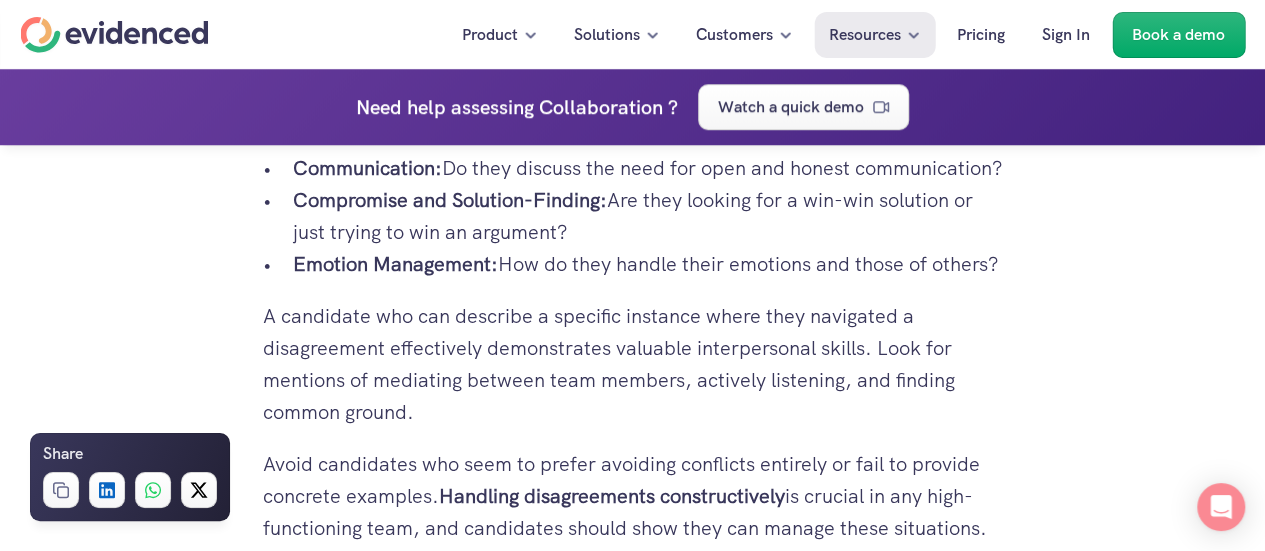 scroll, scrollTop: 4448, scrollLeft: 0, axis: vertical 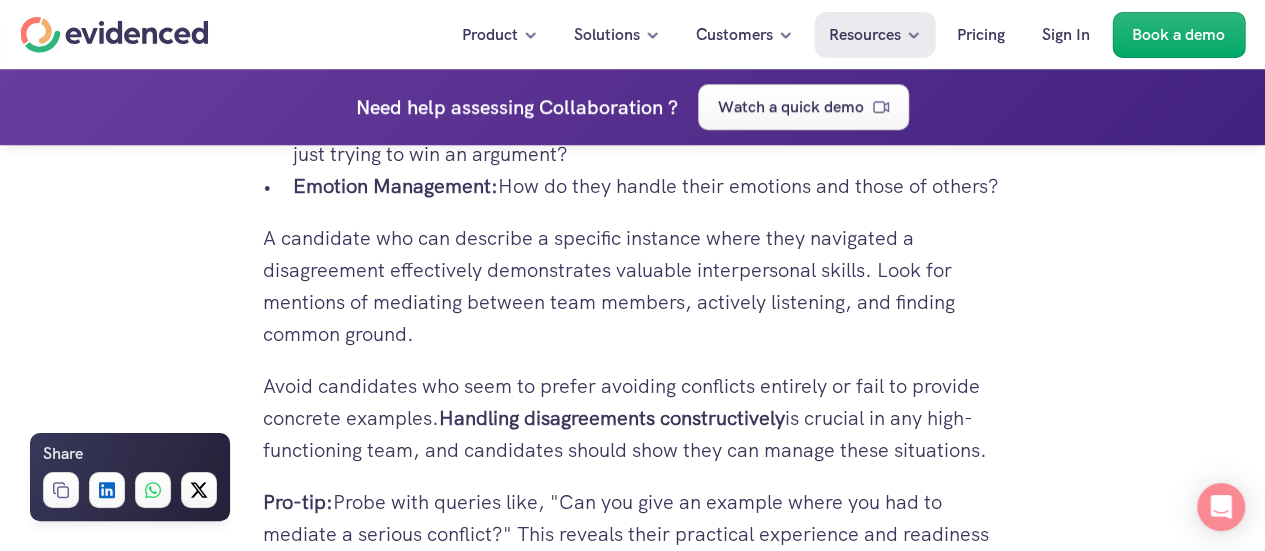 drag, startPoint x: 657, startPoint y: 309, endPoint x: 526, endPoint y: 239, distance: 148.52946 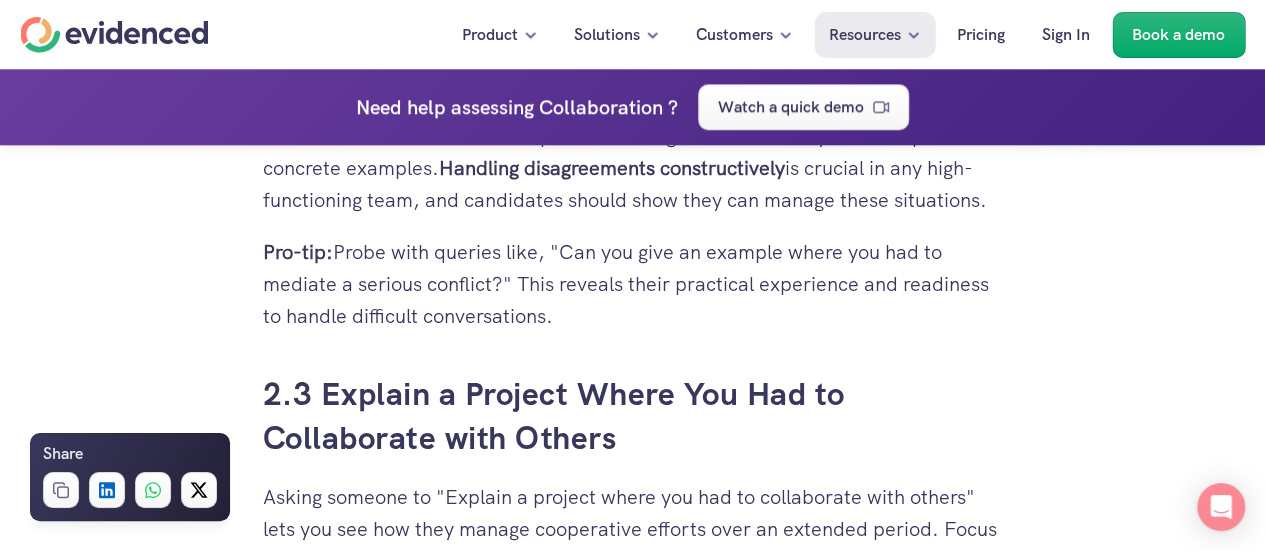 scroll, scrollTop: 4748, scrollLeft: 0, axis: vertical 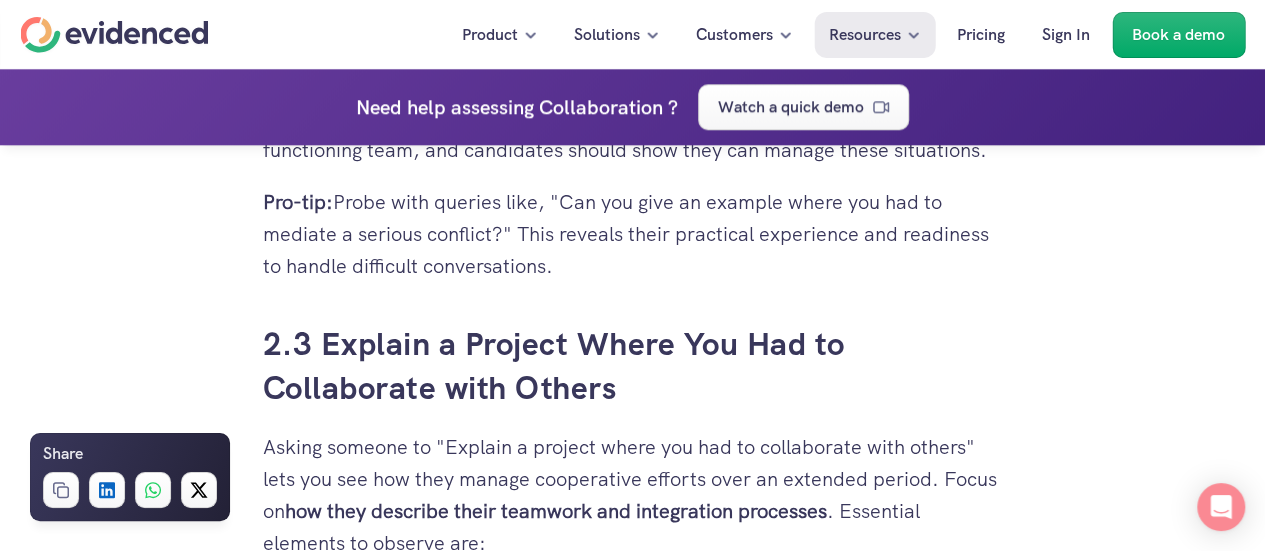 drag, startPoint x: 446, startPoint y: 183, endPoint x: 997, endPoint y: 211, distance: 551.711 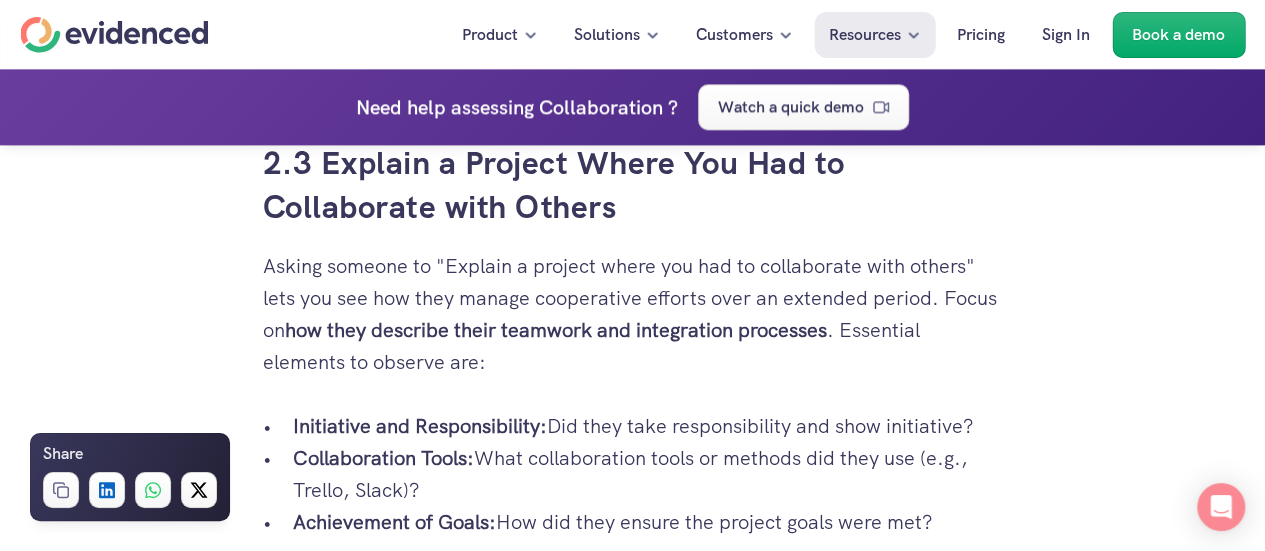 scroll, scrollTop: 4948, scrollLeft: 0, axis: vertical 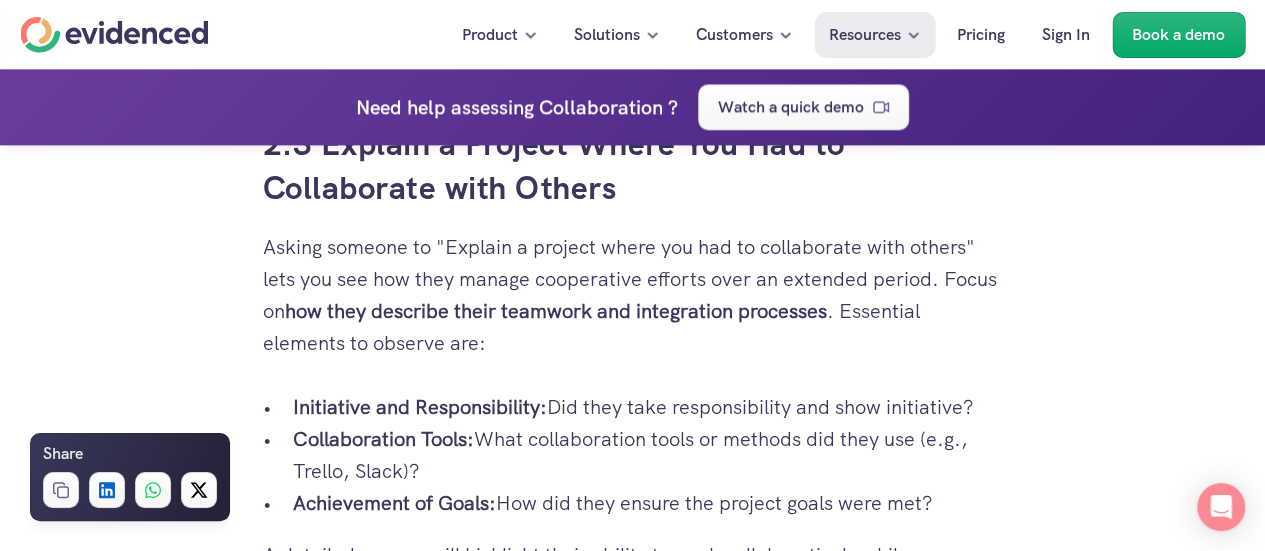 drag, startPoint x: 324, startPoint y: 207, endPoint x: 724, endPoint y: 247, distance: 401.99503 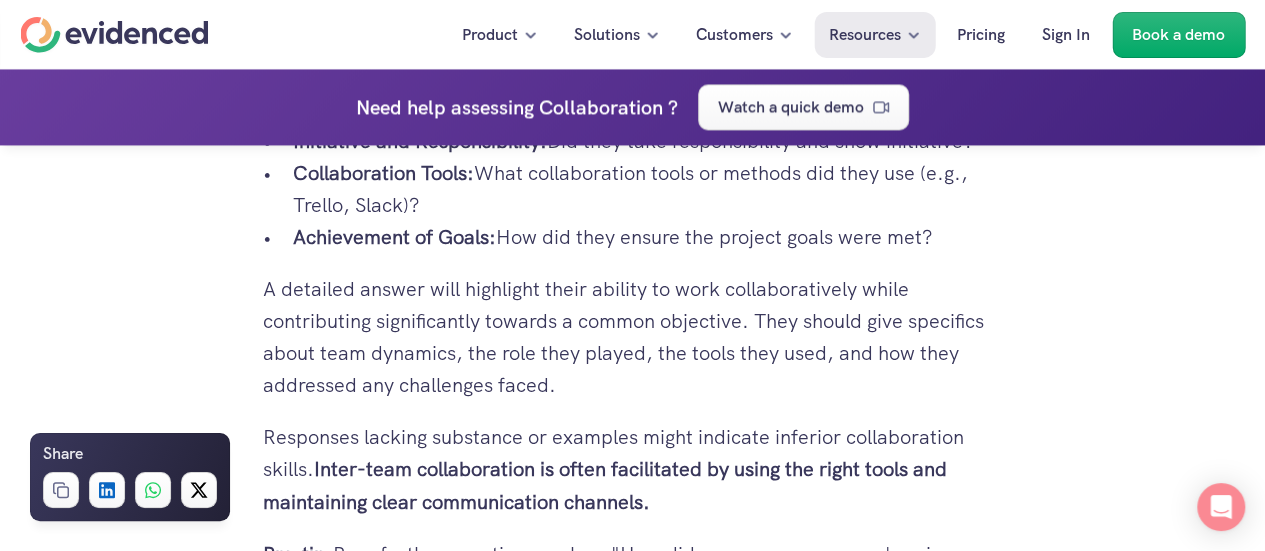 scroll, scrollTop: 5248, scrollLeft: 0, axis: vertical 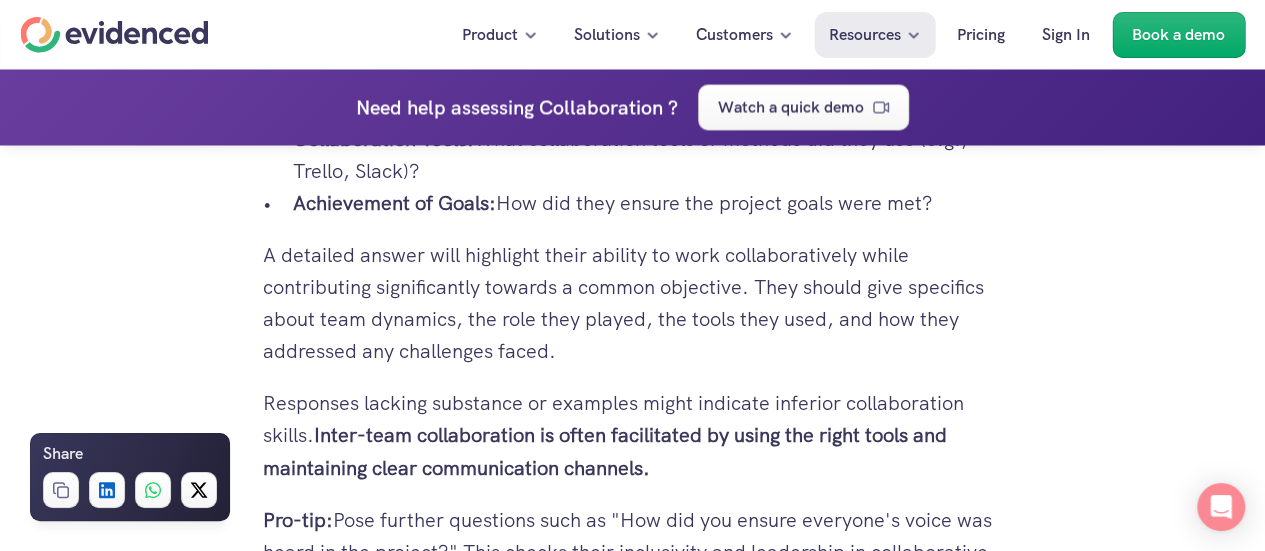 drag, startPoint x: 943, startPoint y: 343, endPoint x: 970, endPoint y: 259, distance: 88.23265 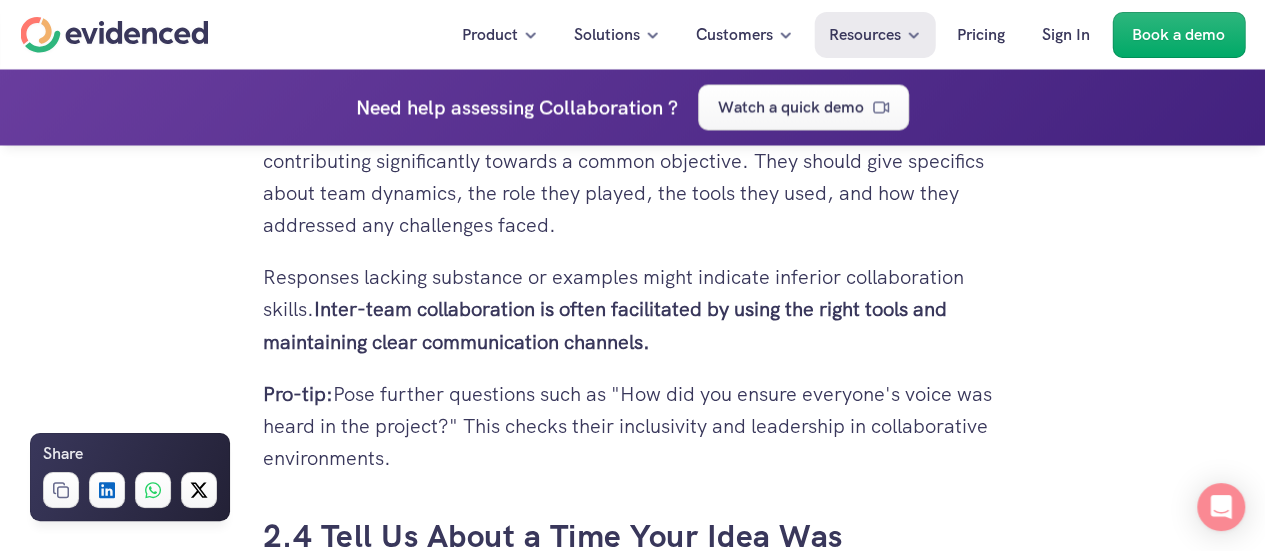 scroll, scrollTop: 5448, scrollLeft: 0, axis: vertical 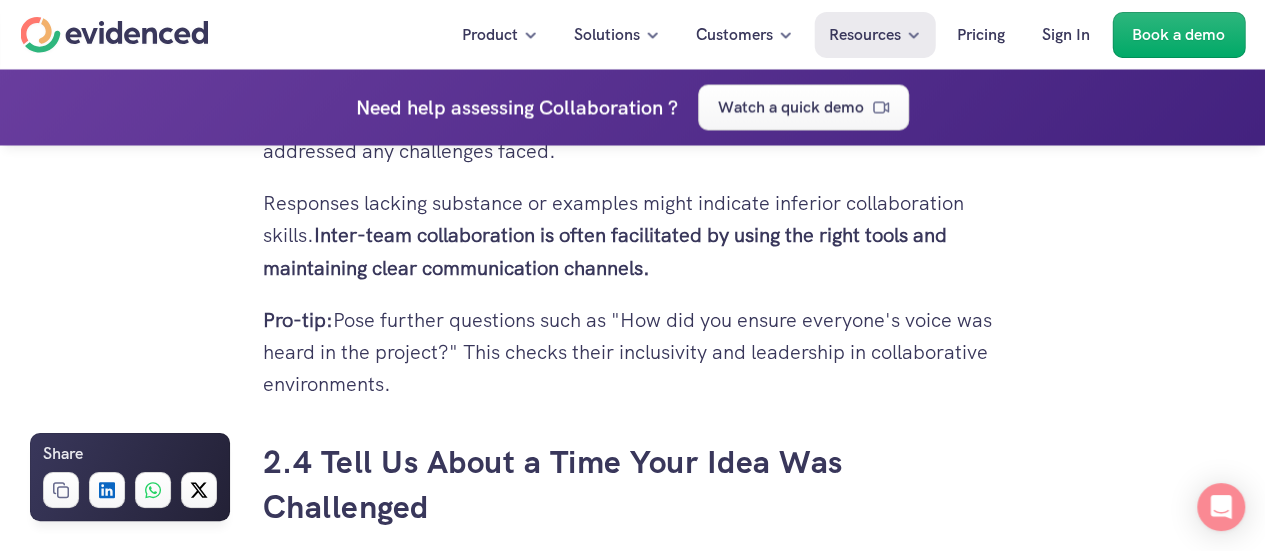 click on "Responses lacking substance or examples might indicate inferior collaboration skills.  Inter-team collaboration is often facilitated by using the right tools and maintaining clear communication channels." at bounding box center (633, 235) 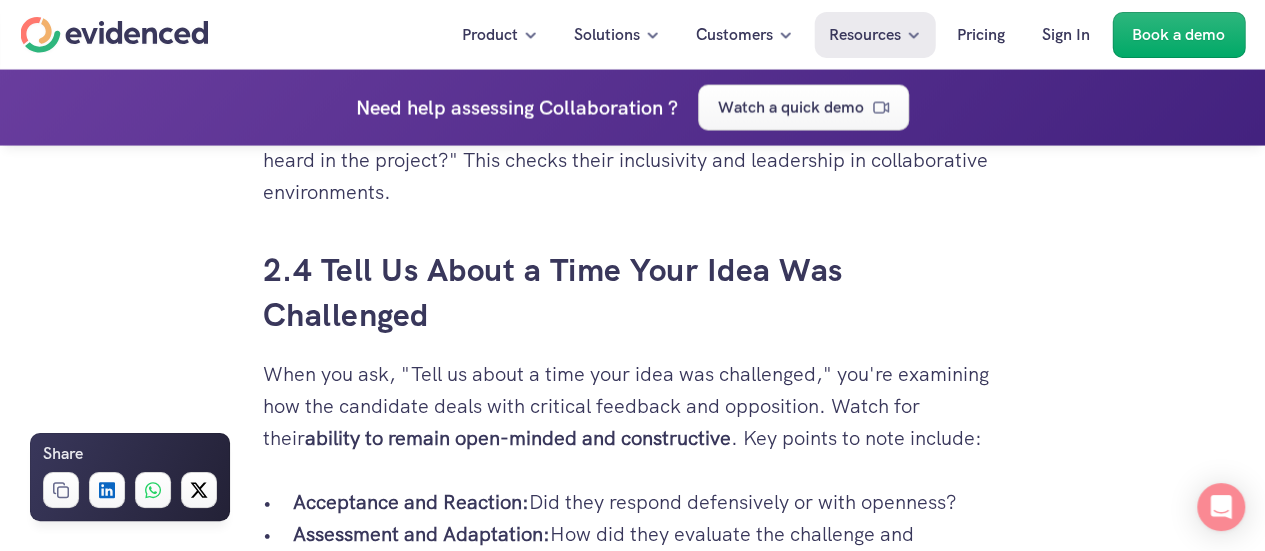 scroll, scrollTop: 5648, scrollLeft: 0, axis: vertical 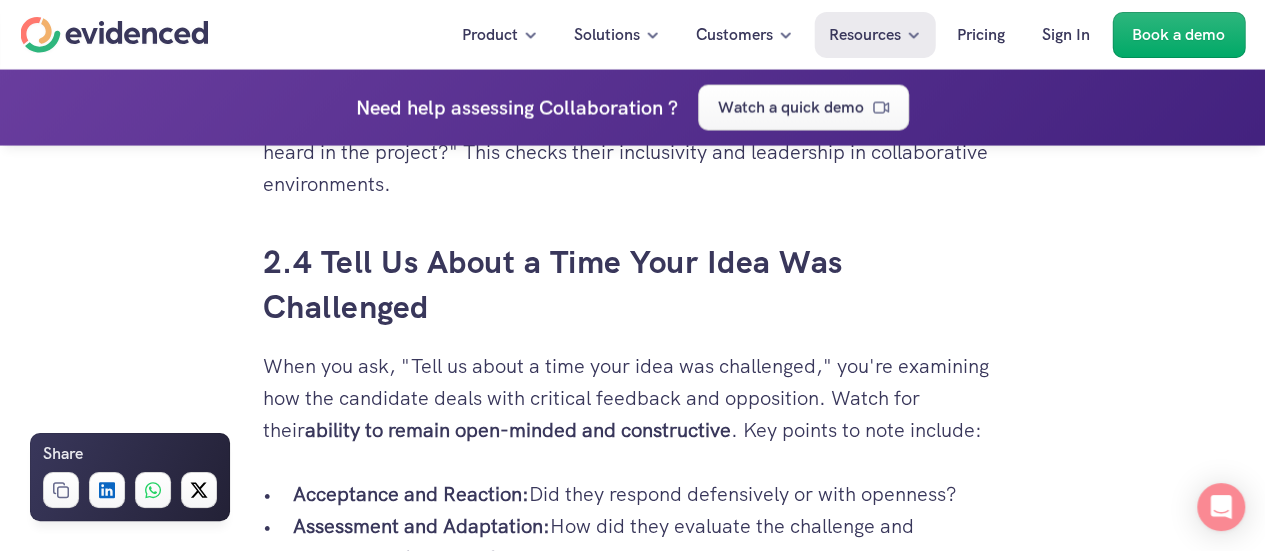 drag, startPoint x: 326, startPoint y: 321, endPoint x: 452, endPoint y: 371, distance: 135.5581 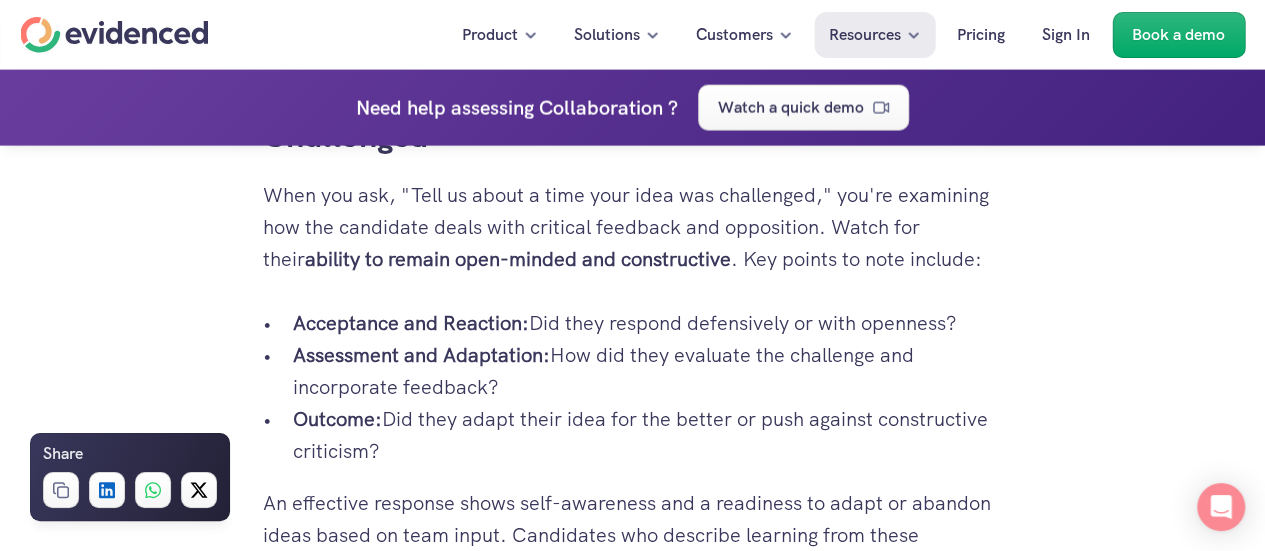 scroll, scrollTop: 5848, scrollLeft: 0, axis: vertical 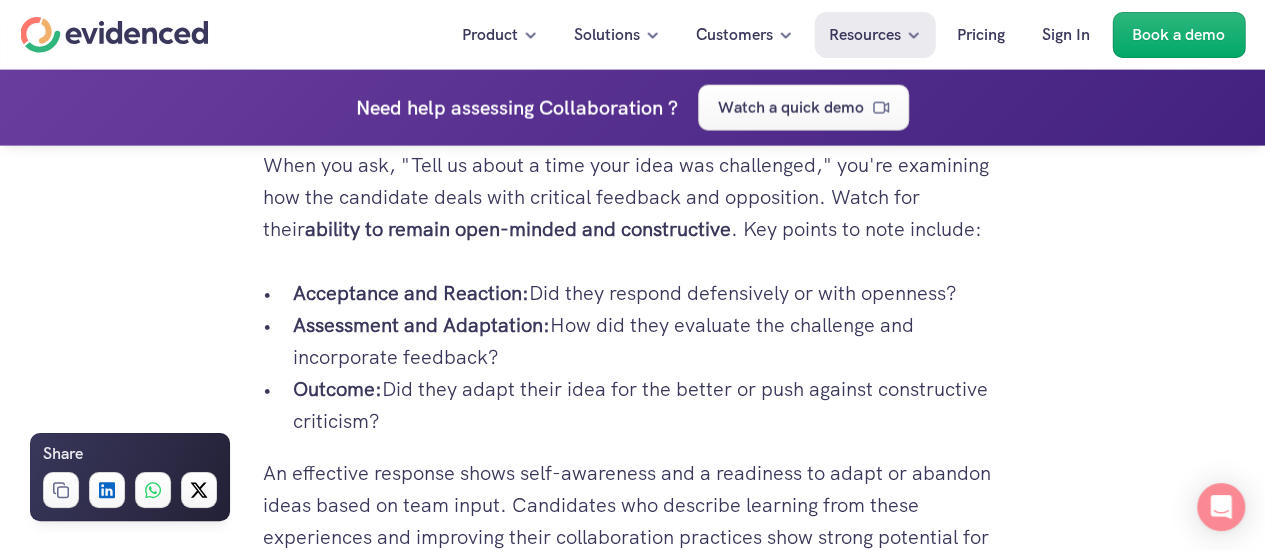 drag, startPoint x: 840, startPoint y: 236, endPoint x: 877, endPoint y: 479, distance: 245.80074 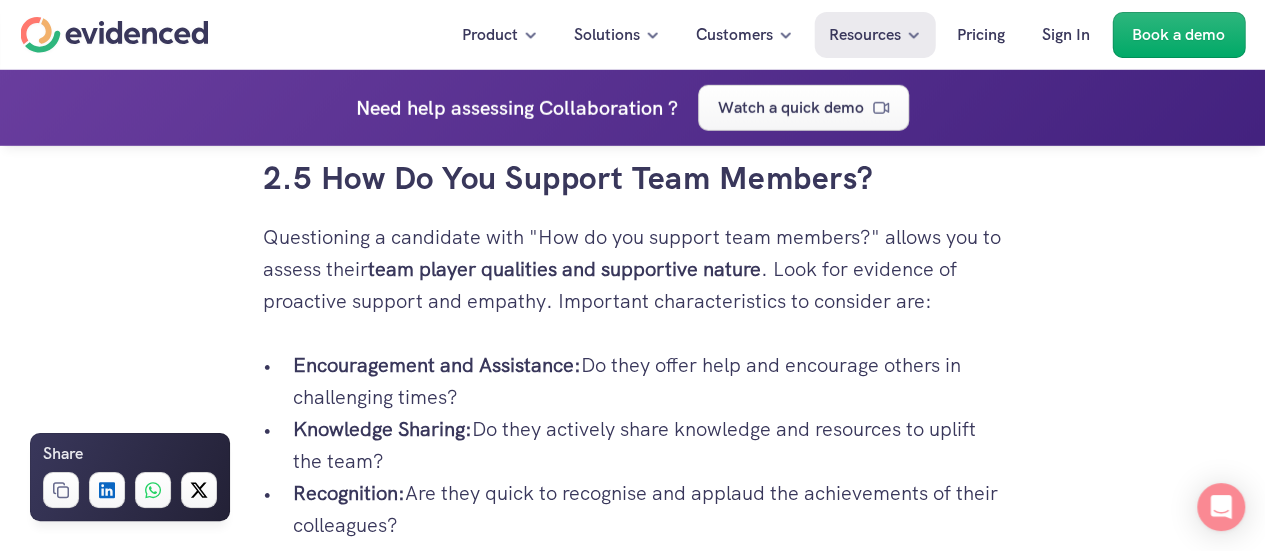 scroll, scrollTop: 6548, scrollLeft: 0, axis: vertical 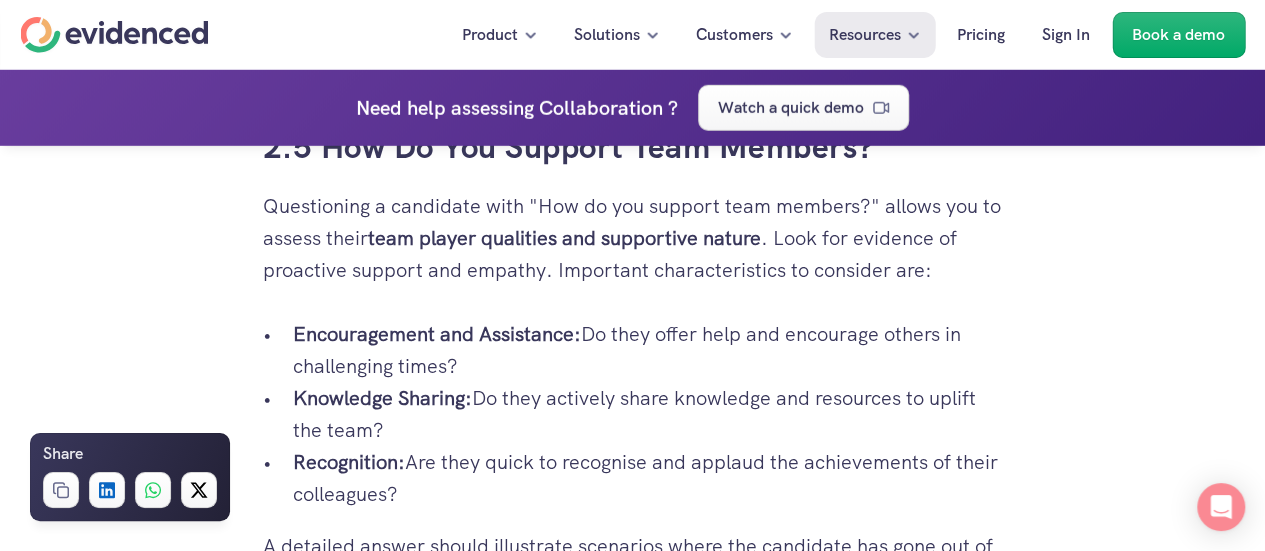 drag, startPoint x: 346, startPoint y: 241, endPoint x: 896, endPoint y: 244, distance: 550.0082 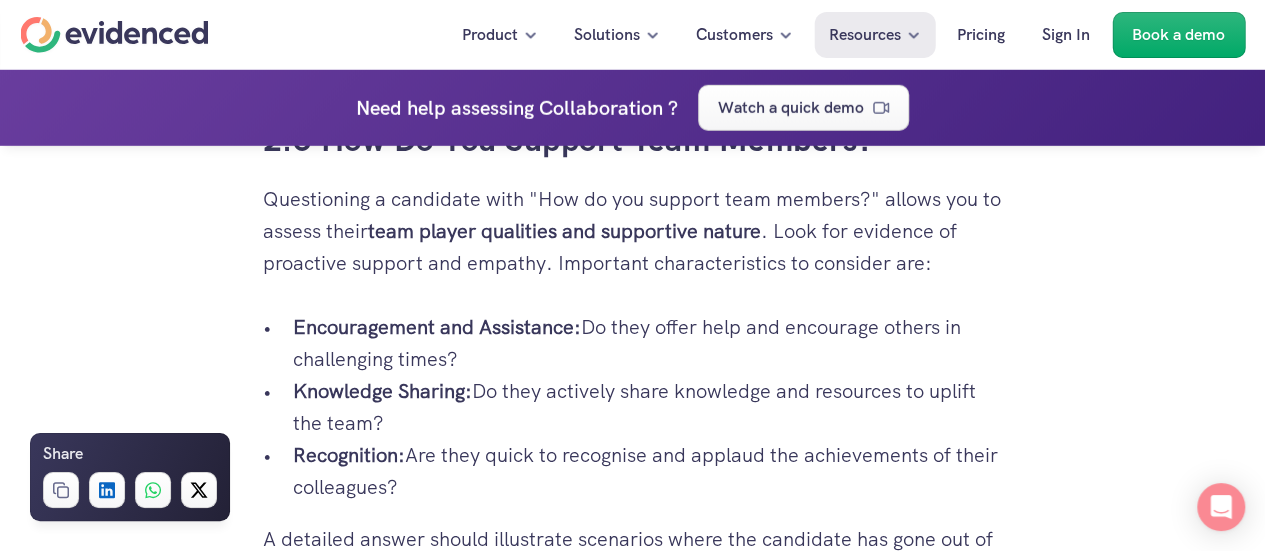 scroll, scrollTop: 6548, scrollLeft: 0, axis: vertical 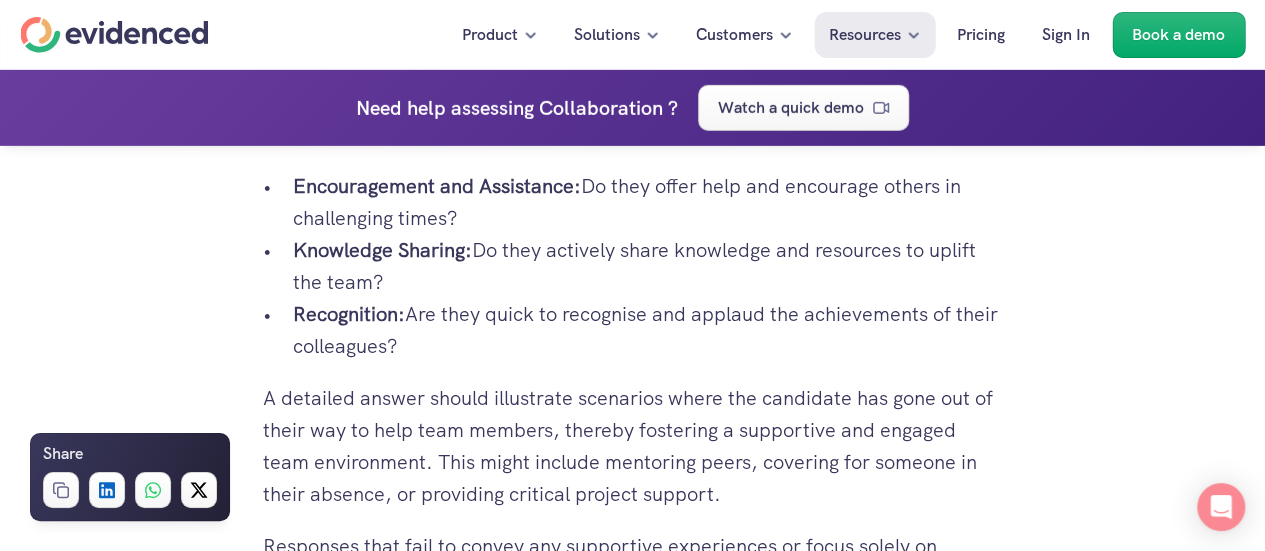 drag, startPoint x: 884, startPoint y: 302, endPoint x: 502, endPoint y: 442, distance: 406.8464 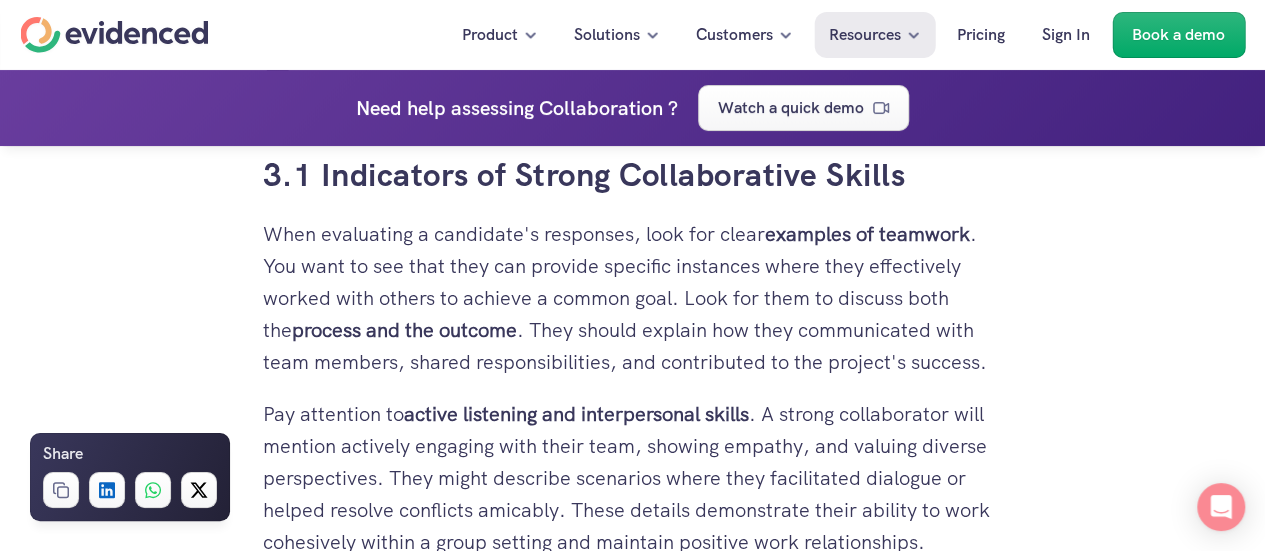 scroll, scrollTop: 7496, scrollLeft: 0, axis: vertical 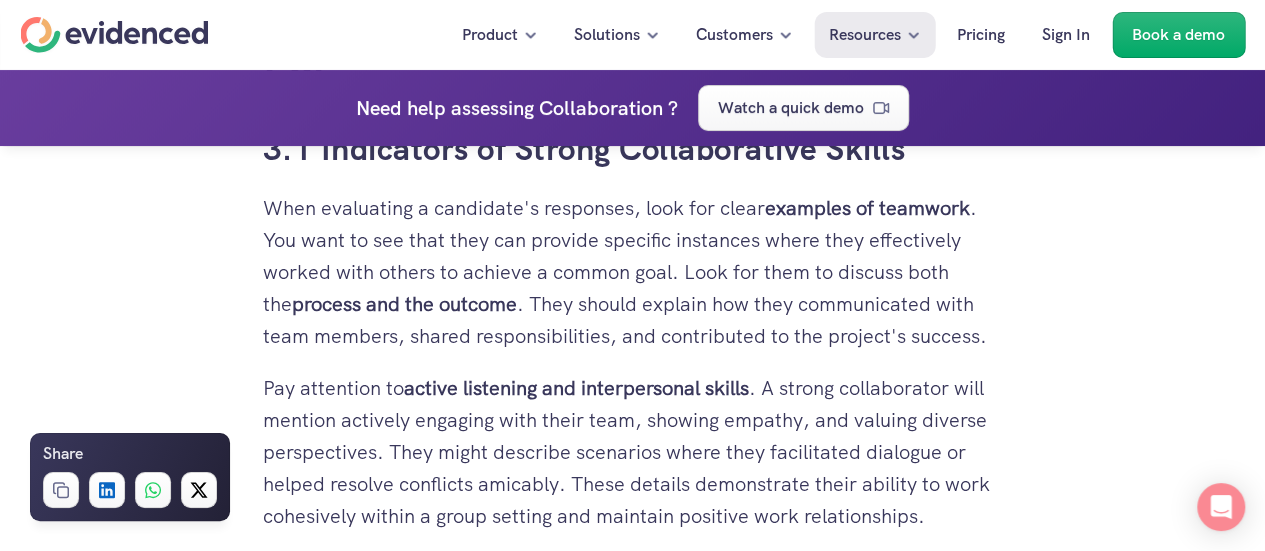 drag, startPoint x: 320, startPoint y: 245, endPoint x: 936, endPoint y: 252, distance: 616.0398 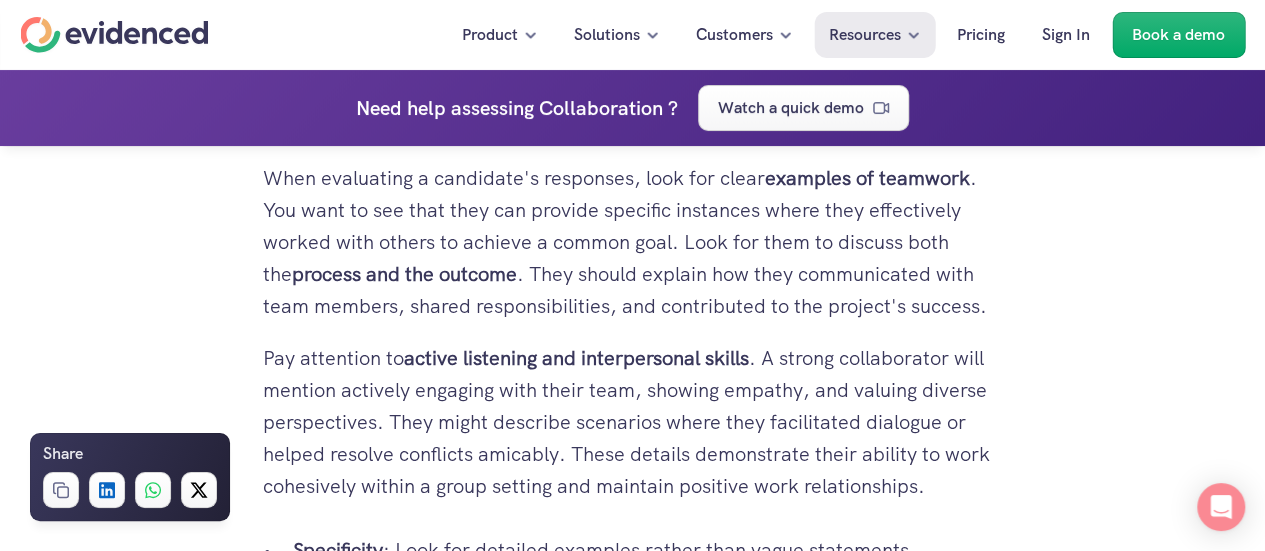 scroll, scrollTop: 7496, scrollLeft: 0, axis: vertical 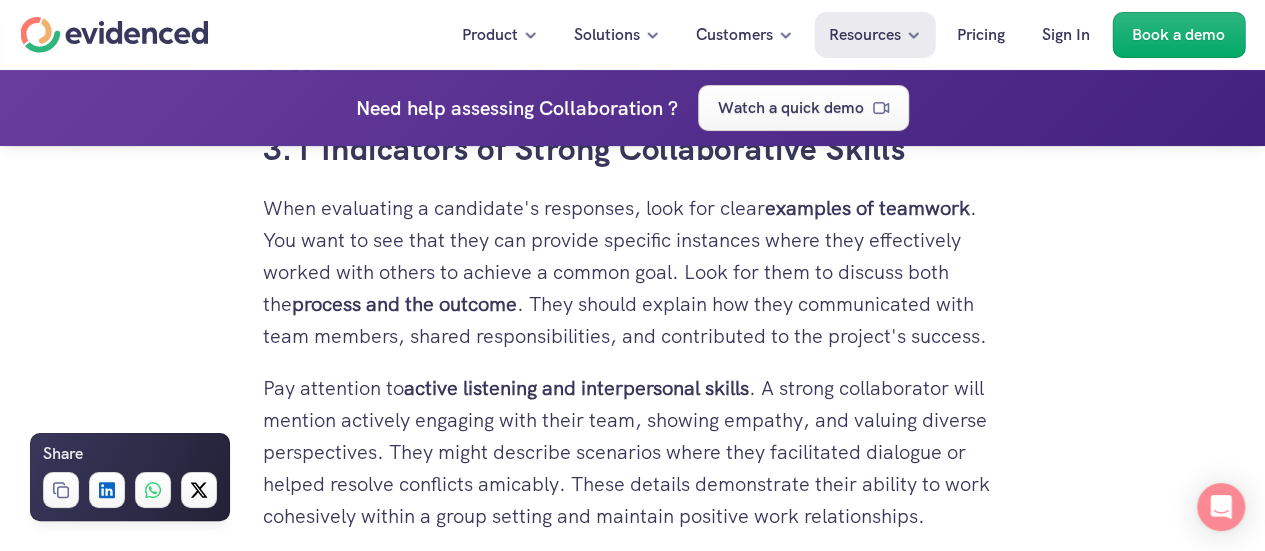 drag, startPoint x: 724, startPoint y: 301, endPoint x: 984, endPoint y: 306, distance: 260.04807 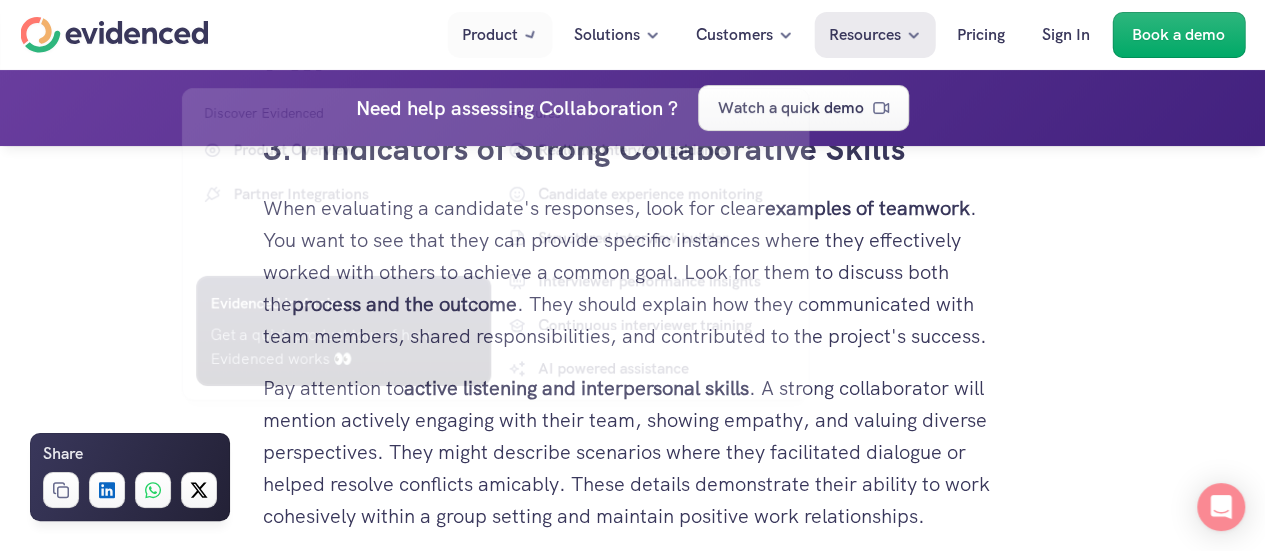 click on "When evaluating a candidate's responses, look for clear  examples of teamwork . You want to see that they can provide specific instances where they effectively worked with others to achieve a common goal. Look for them to discuss both the  process and the outcome . They should explain how they communicated with team members, shared responsibilities, and contributed to the project's success." at bounding box center (633, 272) 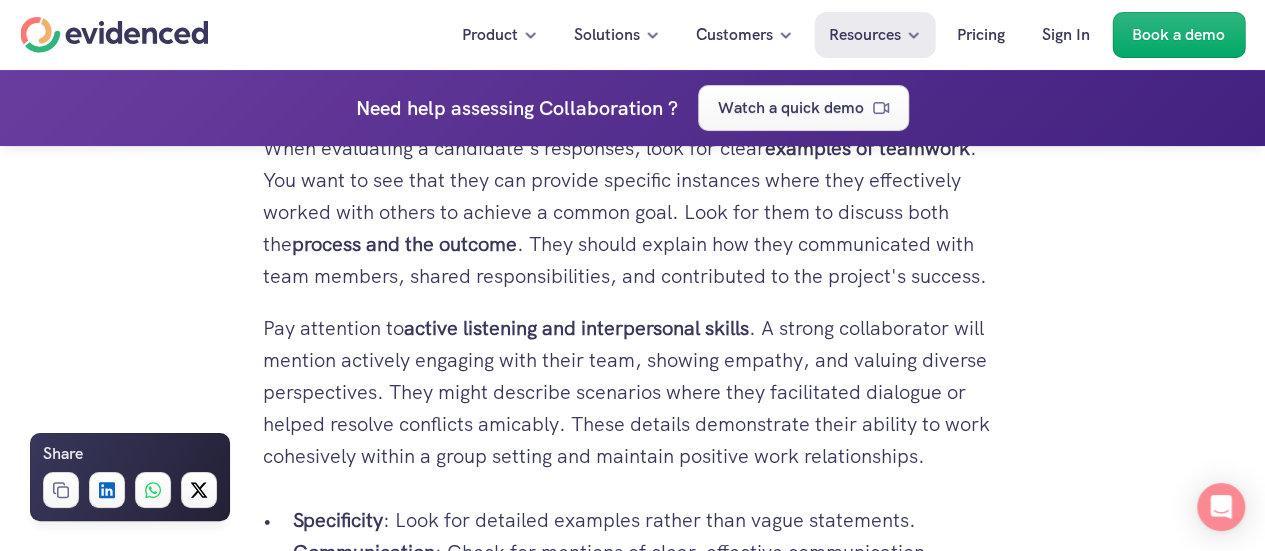 scroll, scrollTop: 7596, scrollLeft: 0, axis: vertical 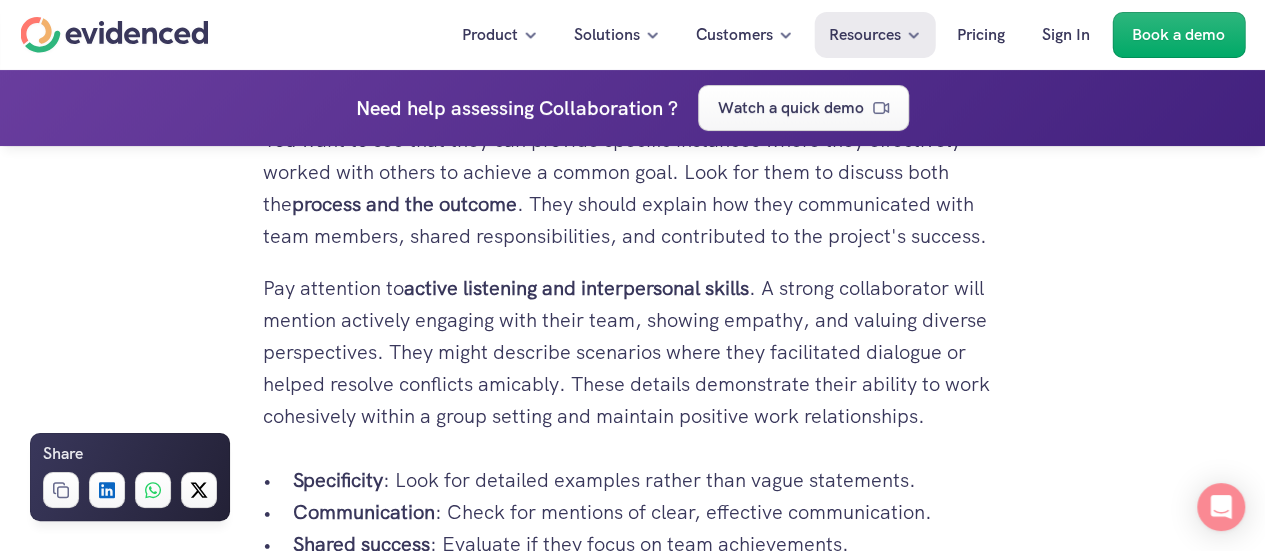 drag, startPoint x: 689, startPoint y: 269, endPoint x: 934, endPoint y: 336, distance: 253.99606 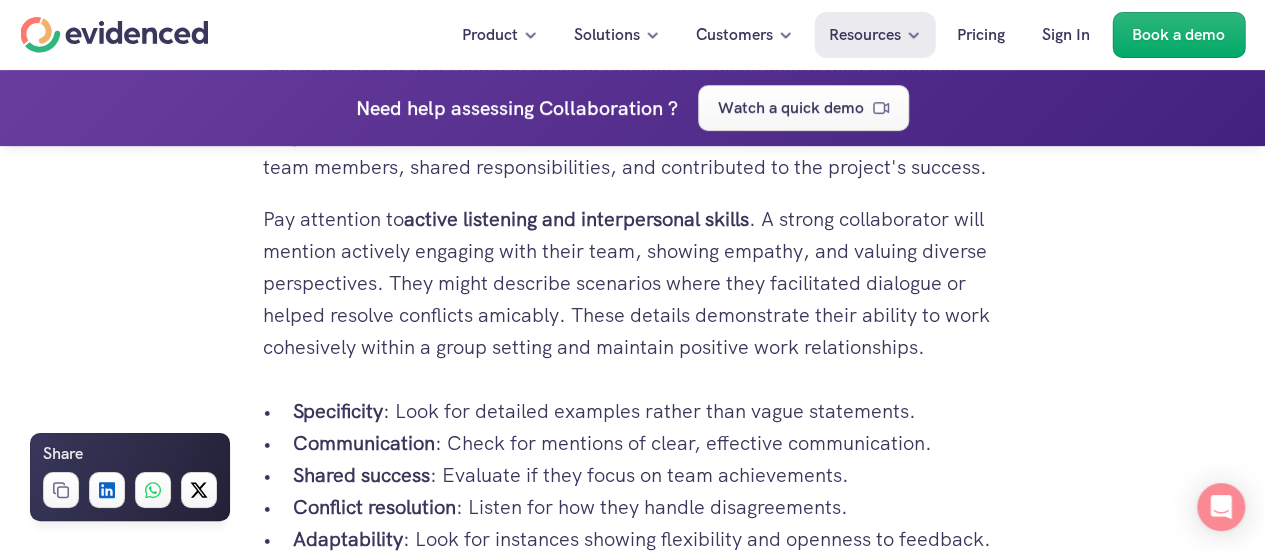 scroll, scrollTop: 7696, scrollLeft: 0, axis: vertical 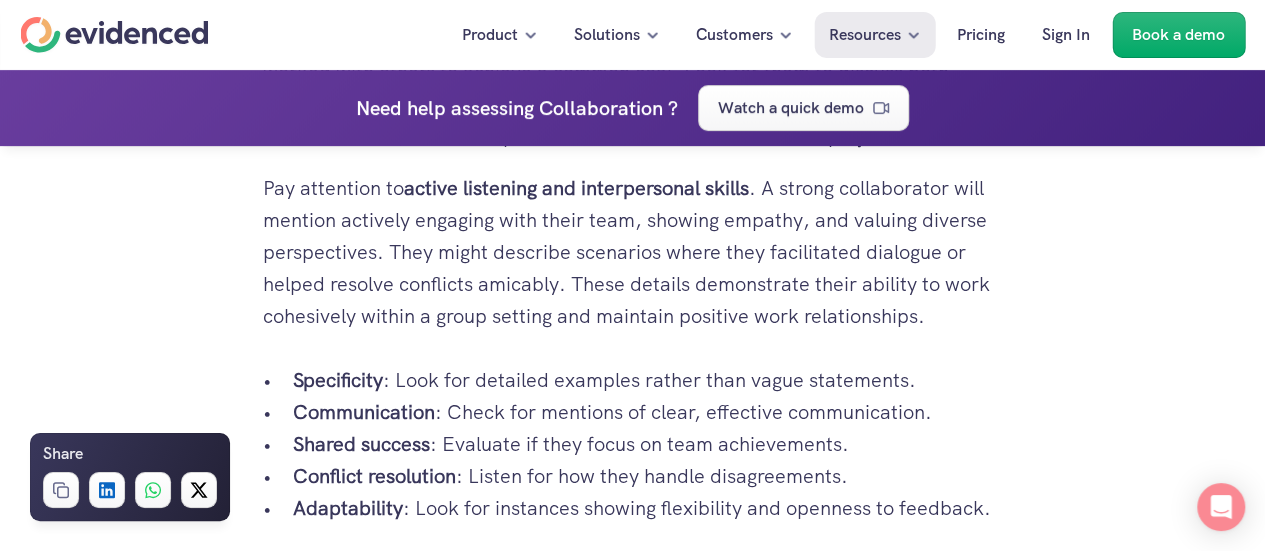 drag, startPoint x: 265, startPoint y: 281, endPoint x: 755, endPoint y: 284, distance: 490.0092 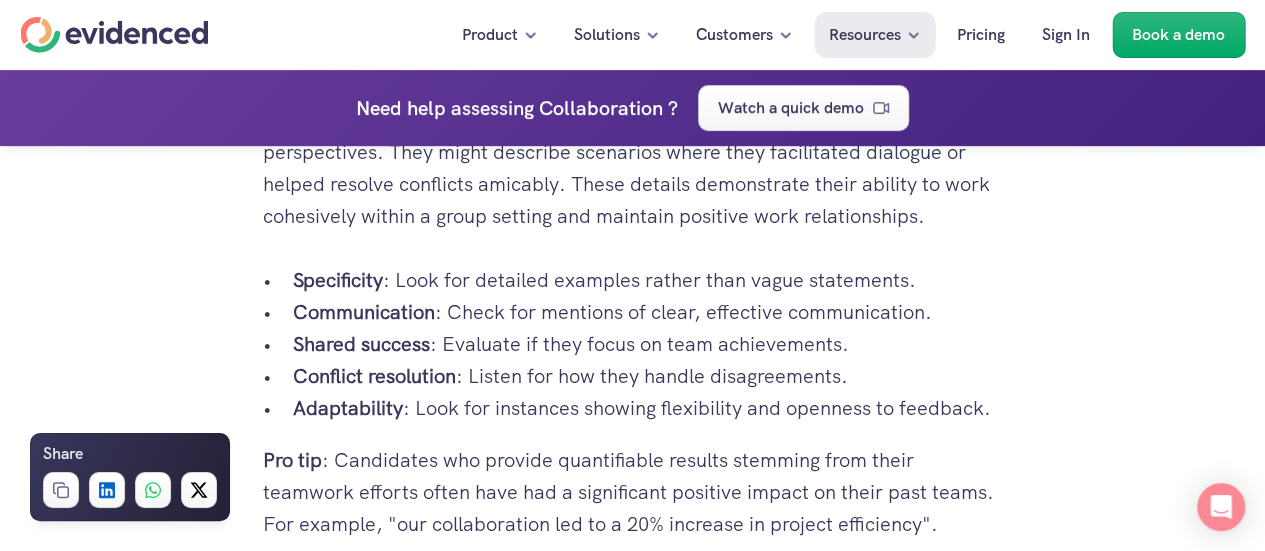 scroll, scrollTop: 7896, scrollLeft: 0, axis: vertical 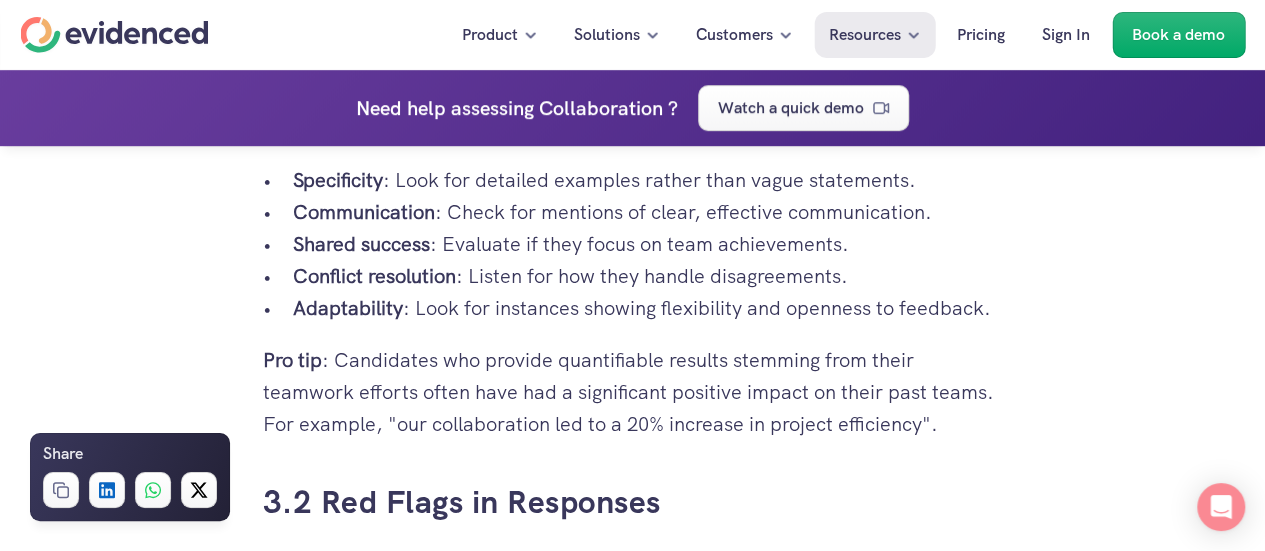 drag, startPoint x: 296, startPoint y: 279, endPoint x: 1031, endPoint y: 415, distance: 747.47644 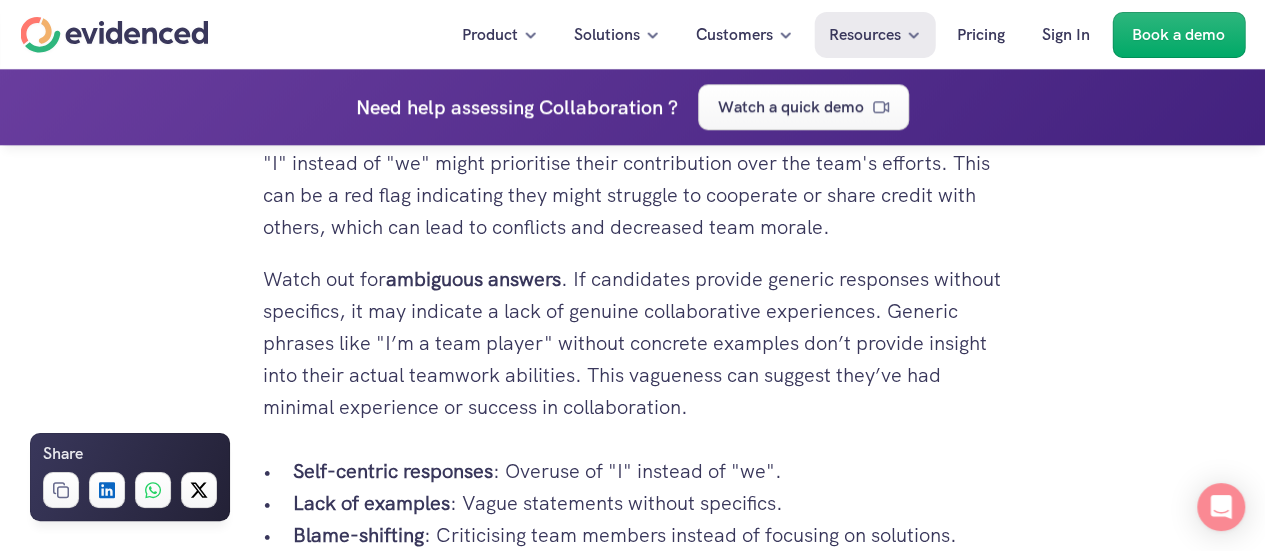 scroll, scrollTop: 8296, scrollLeft: 0, axis: vertical 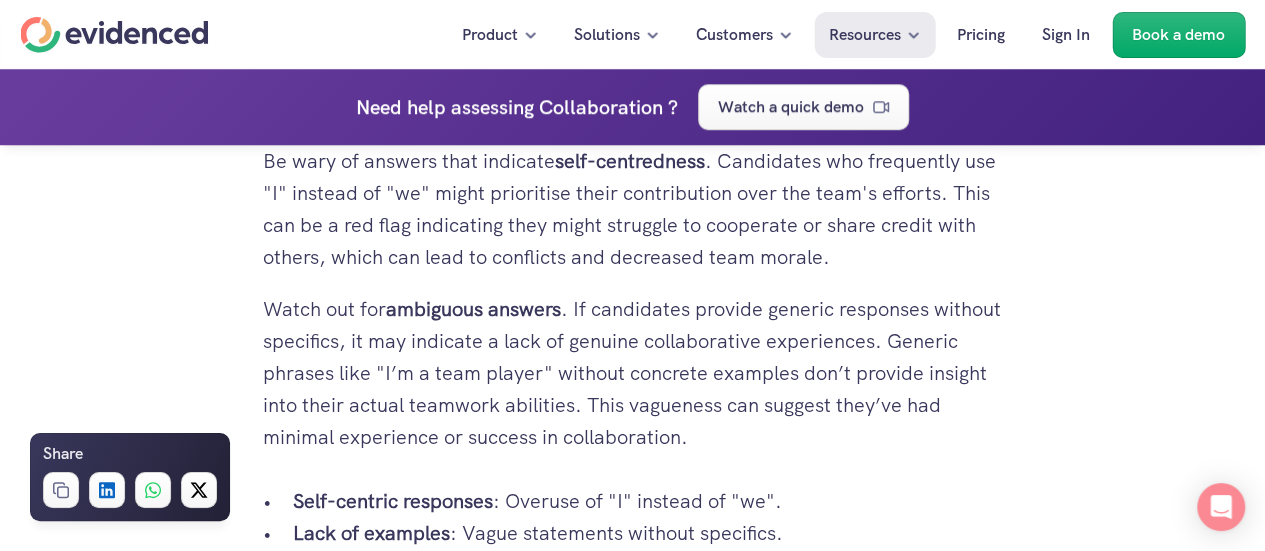 drag, startPoint x: 657, startPoint y: 192, endPoint x: 327, endPoint y: 213, distance: 330.6675 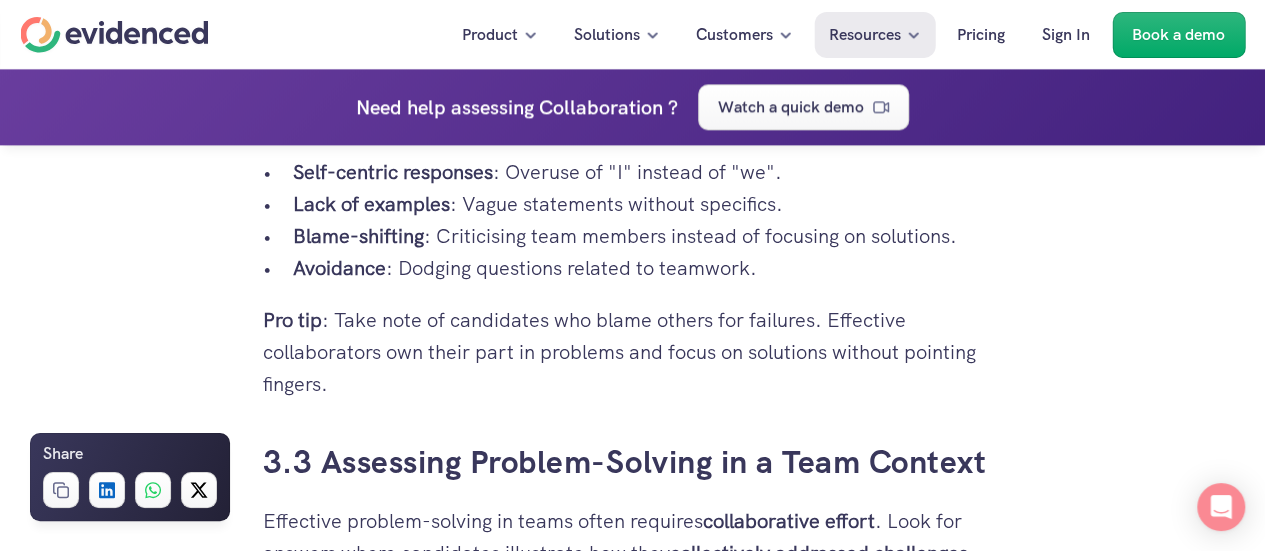 scroll, scrollTop: 8596, scrollLeft: 0, axis: vertical 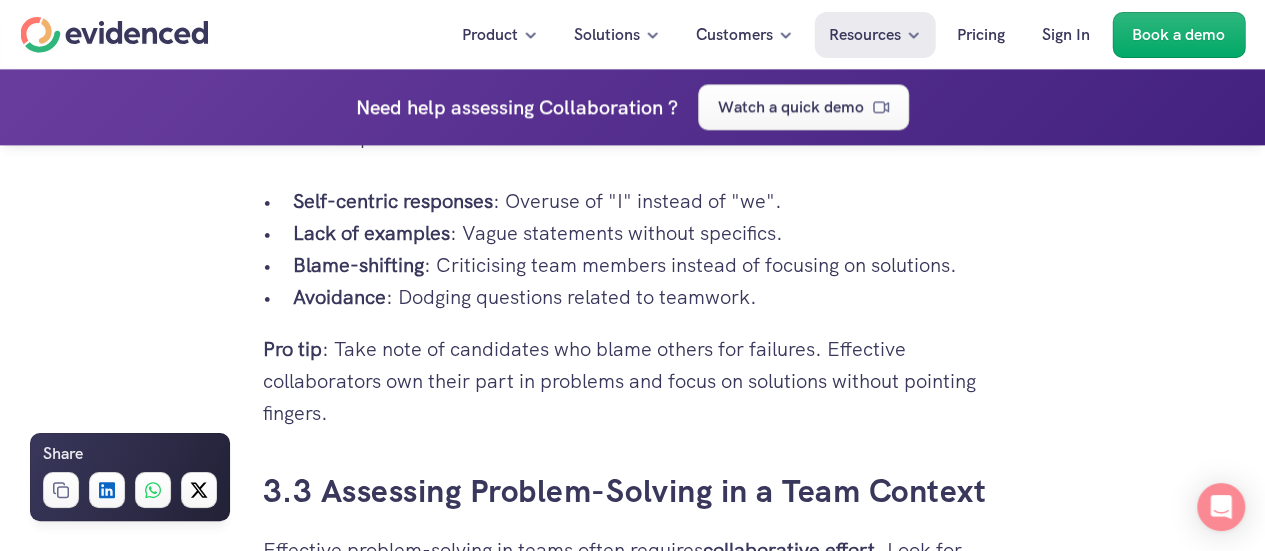 drag, startPoint x: 294, startPoint y: 291, endPoint x: 828, endPoint y: 383, distance: 541.8671 